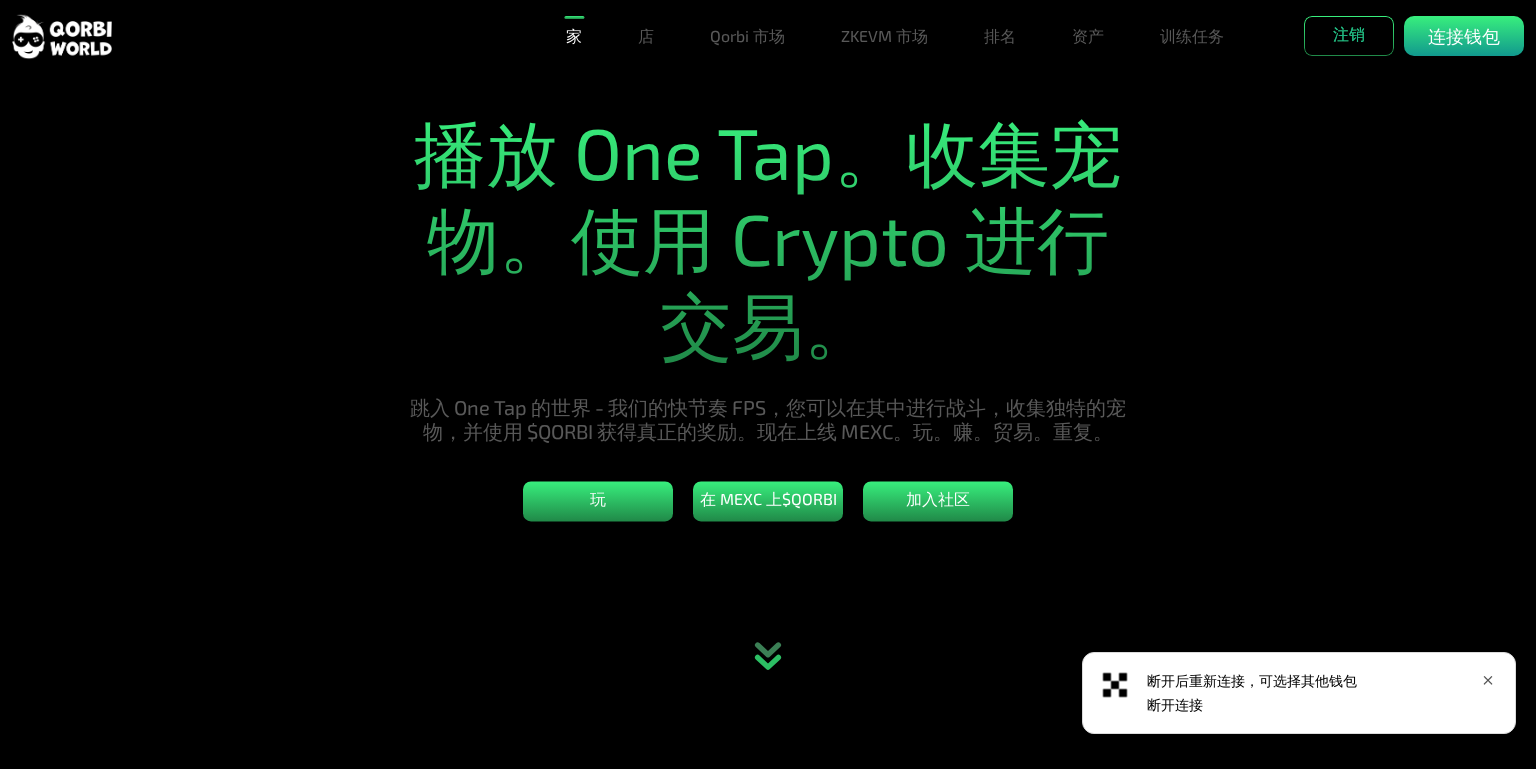 scroll, scrollTop: 100, scrollLeft: 0, axis: vertical 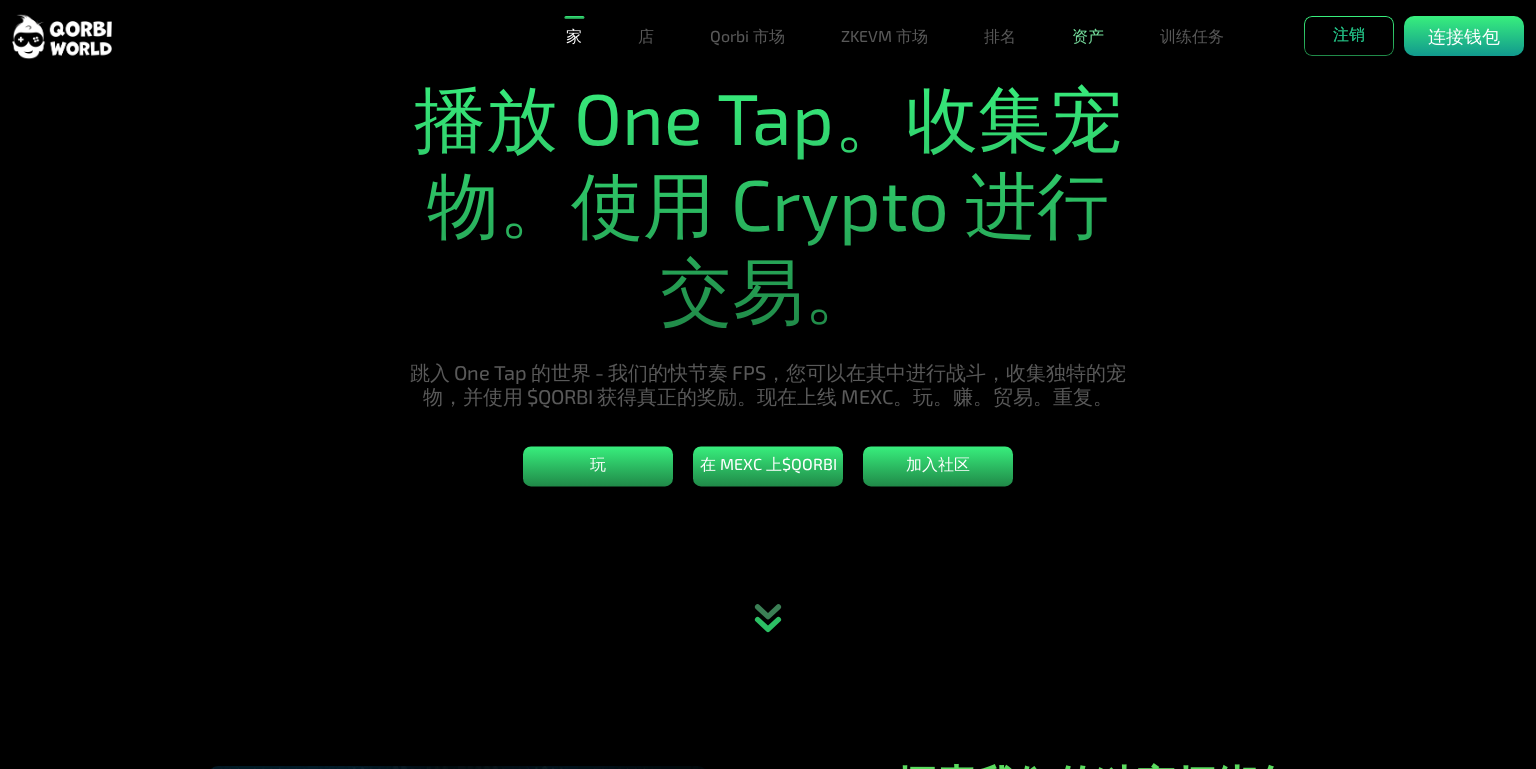 click on "资产" at bounding box center (1088, 36) 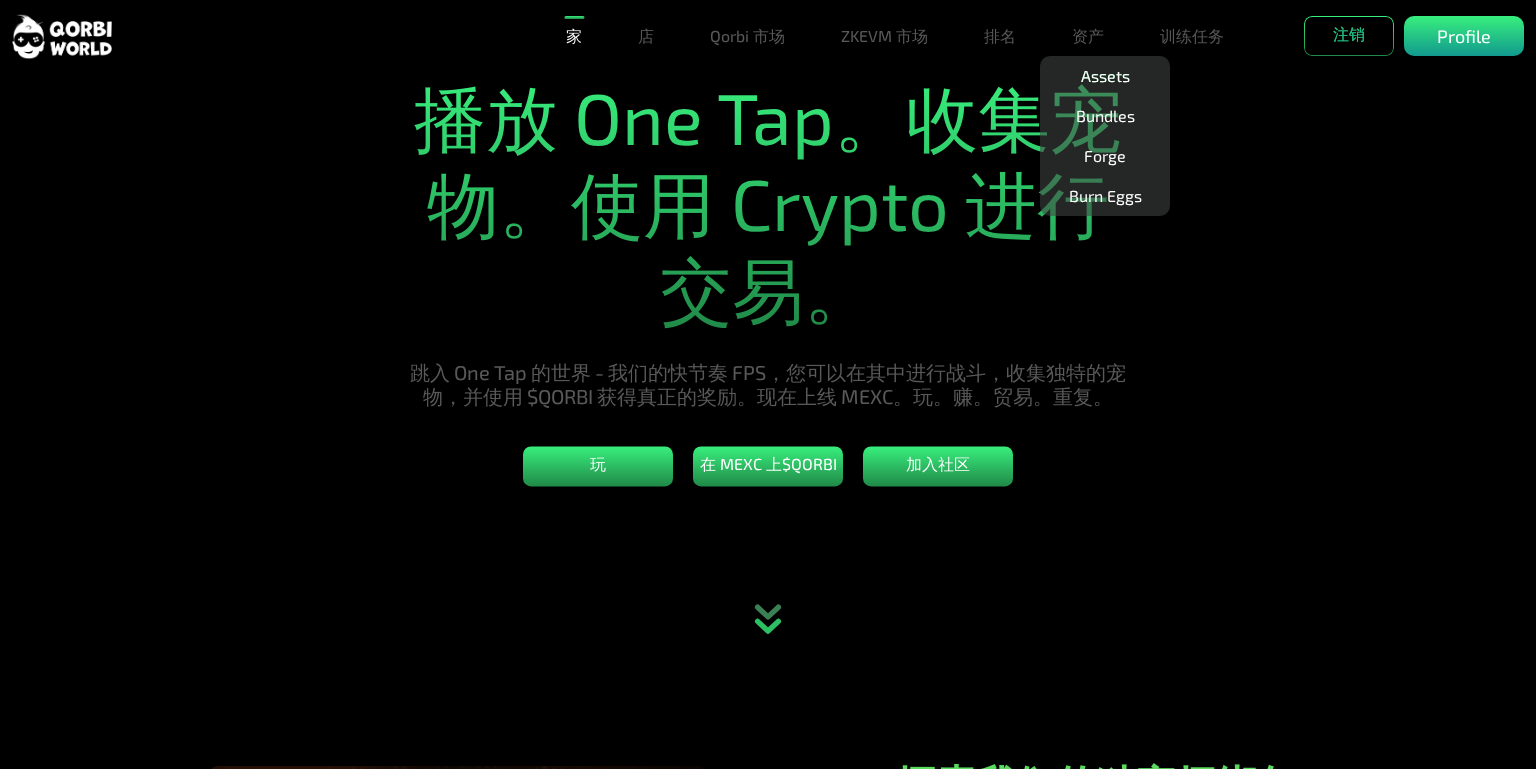 click on "Assets" at bounding box center [1105, 76] 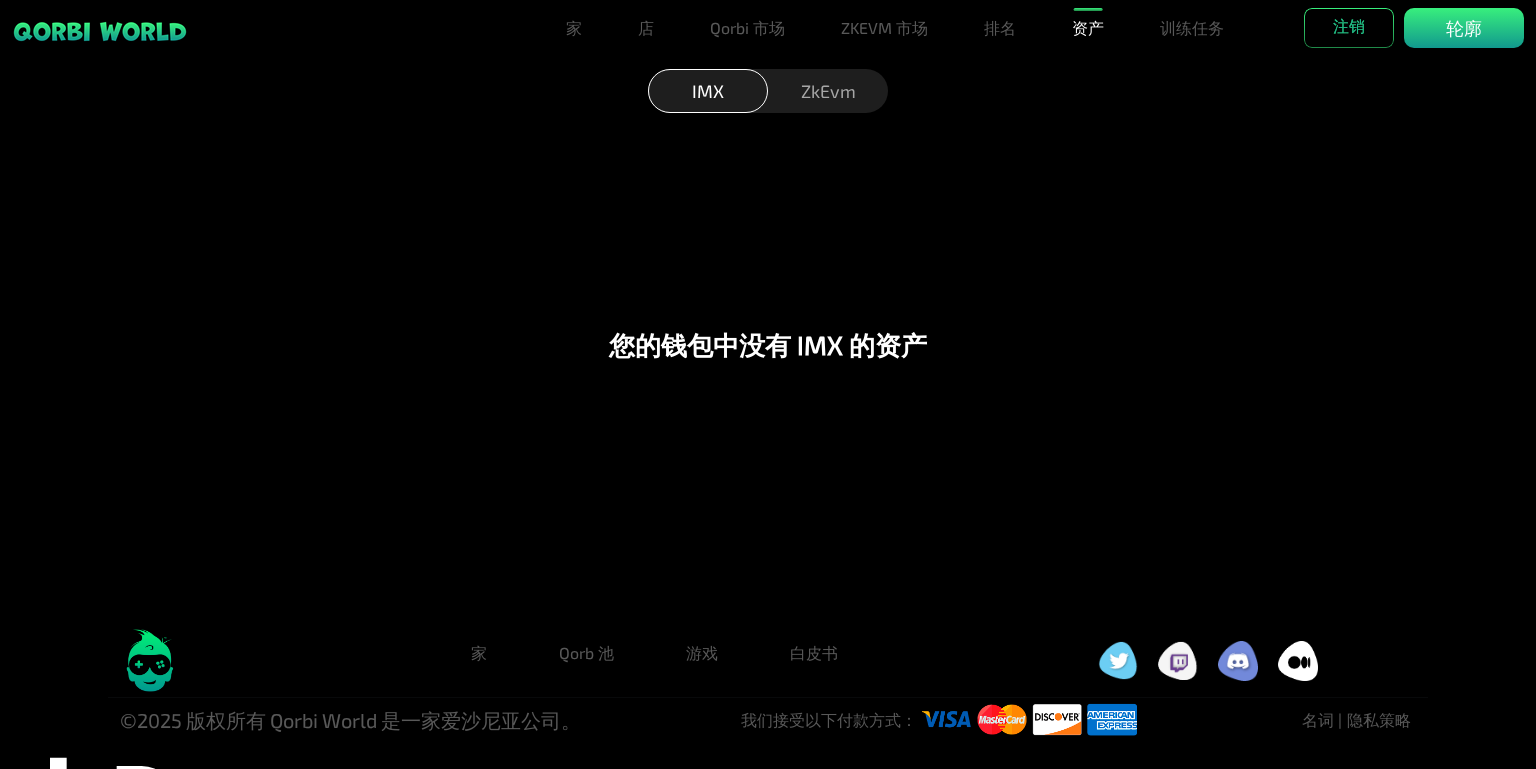 scroll, scrollTop: 14, scrollLeft: 0, axis: vertical 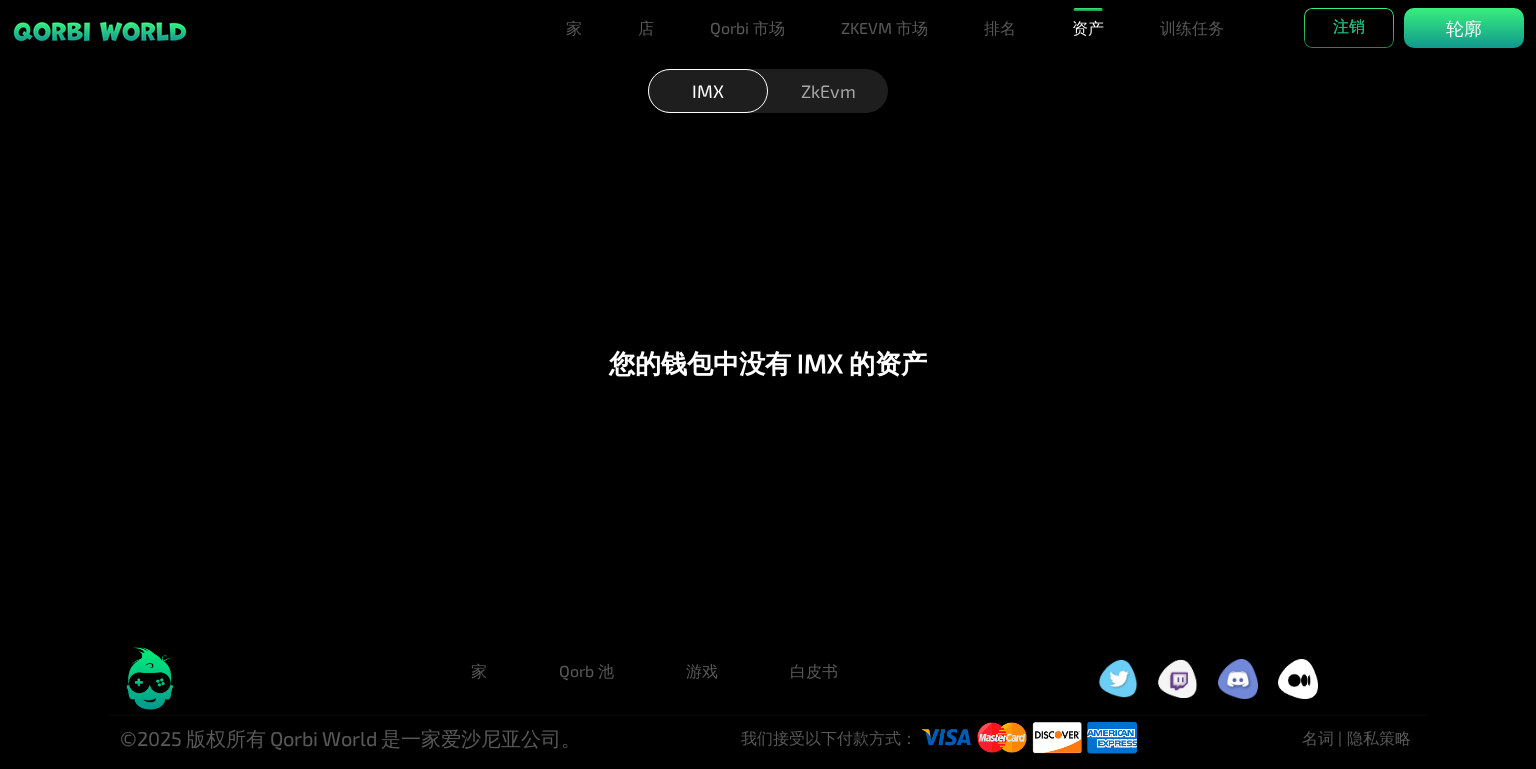 click on "ZkEvm" at bounding box center [828, 90] 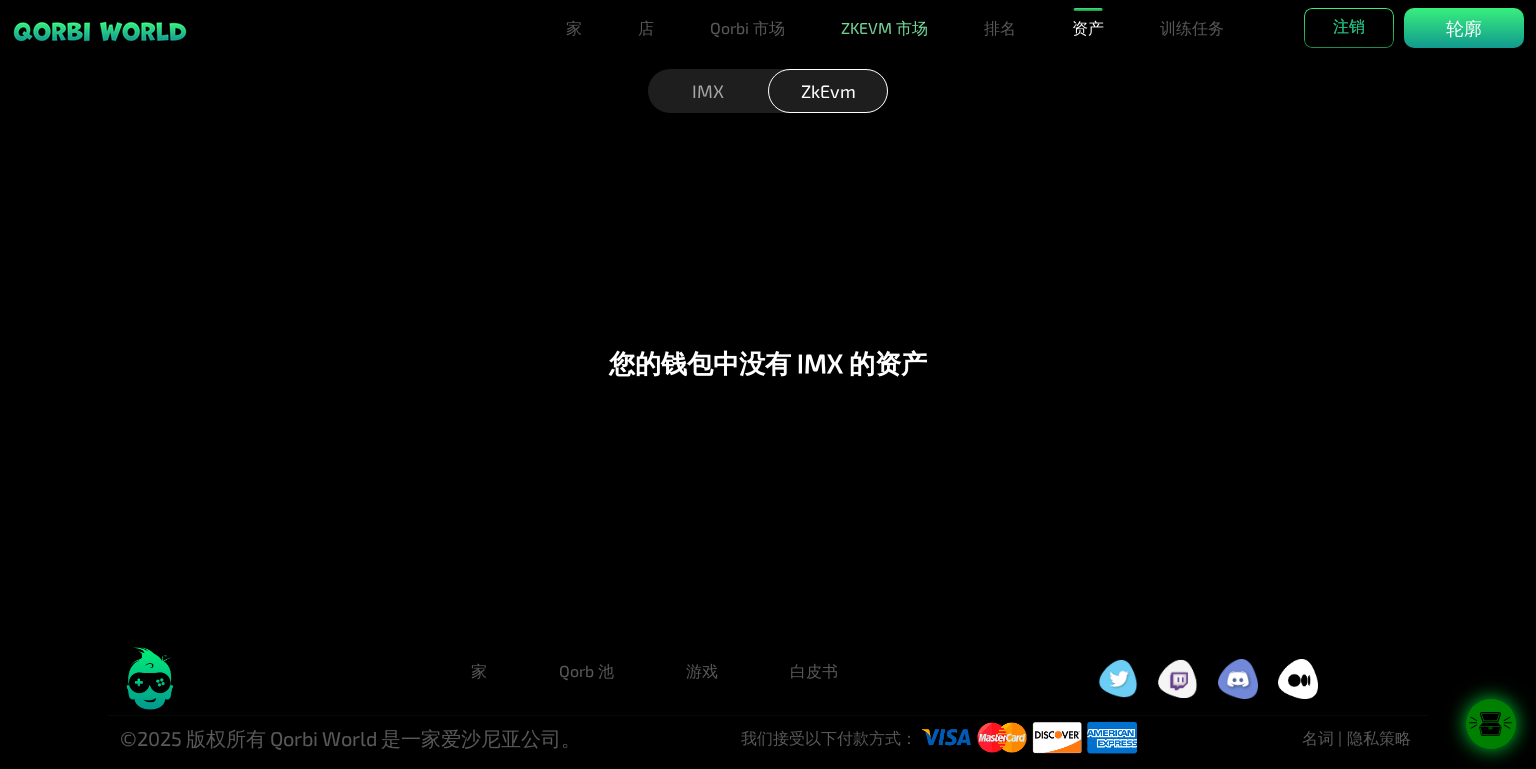 click on "ZKEVM 市场" at bounding box center [884, 28] 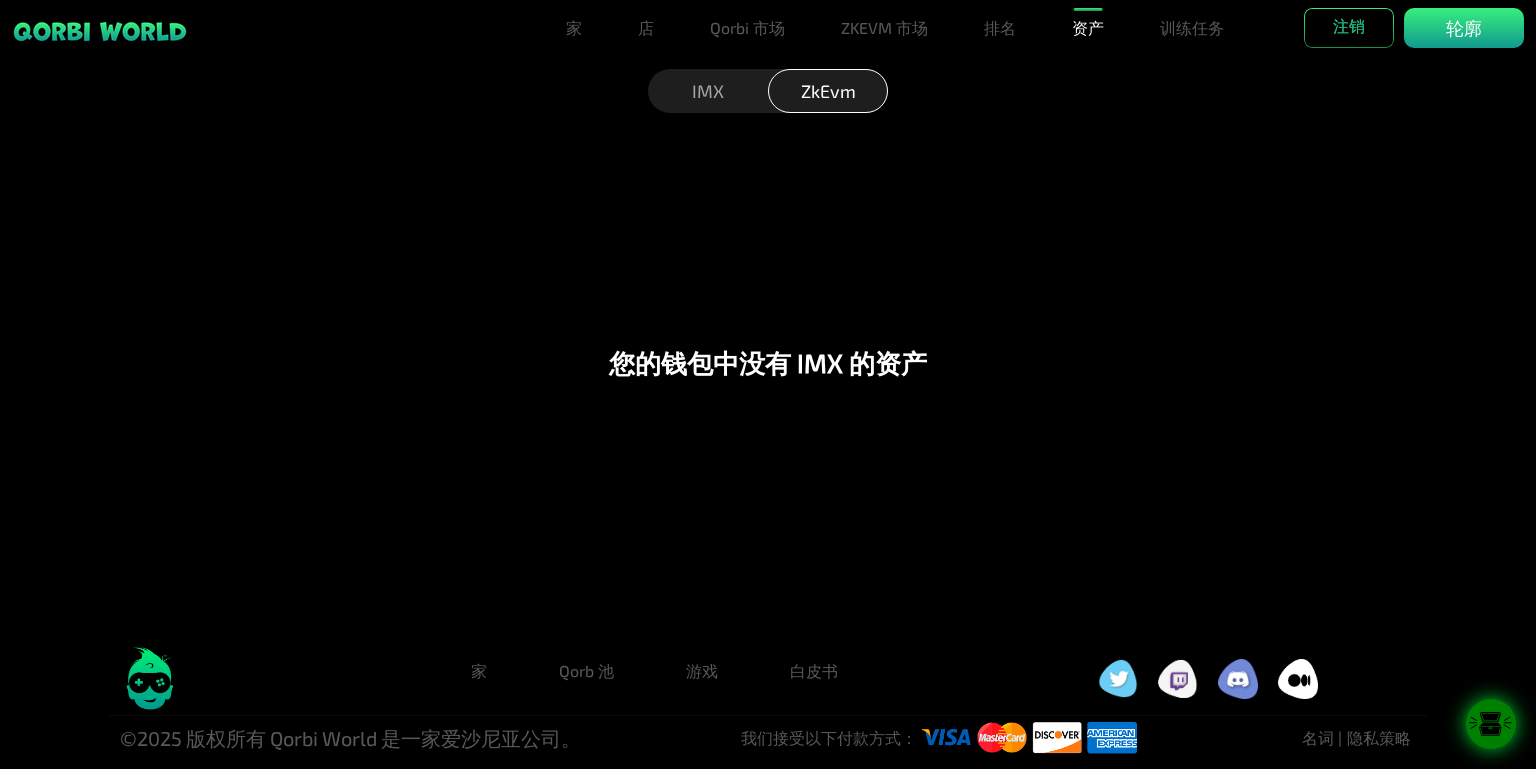 click on "IMX" at bounding box center (708, 90) 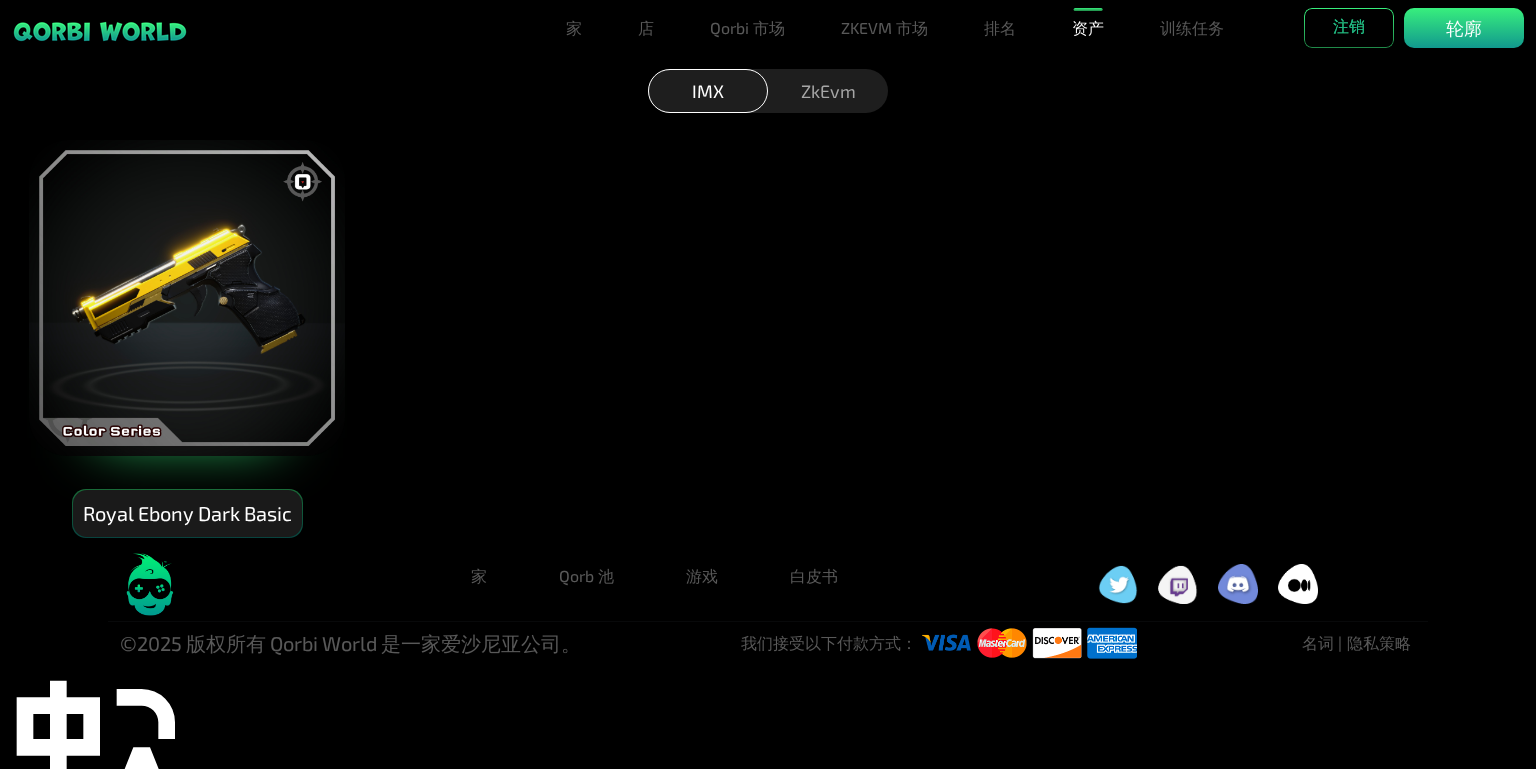 click on "ZkEvm" at bounding box center [828, 90] 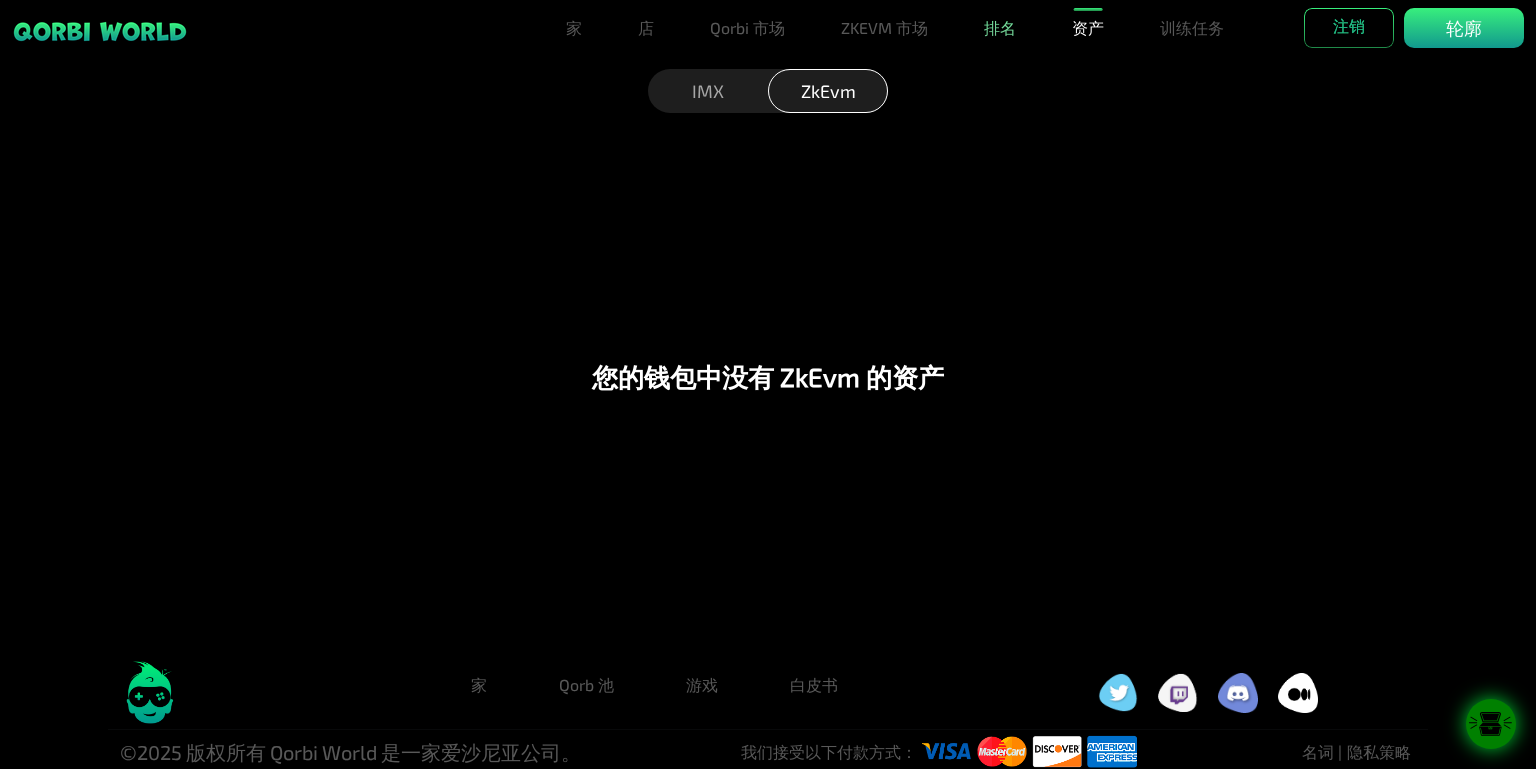 click on "排名" at bounding box center [1000, 28] 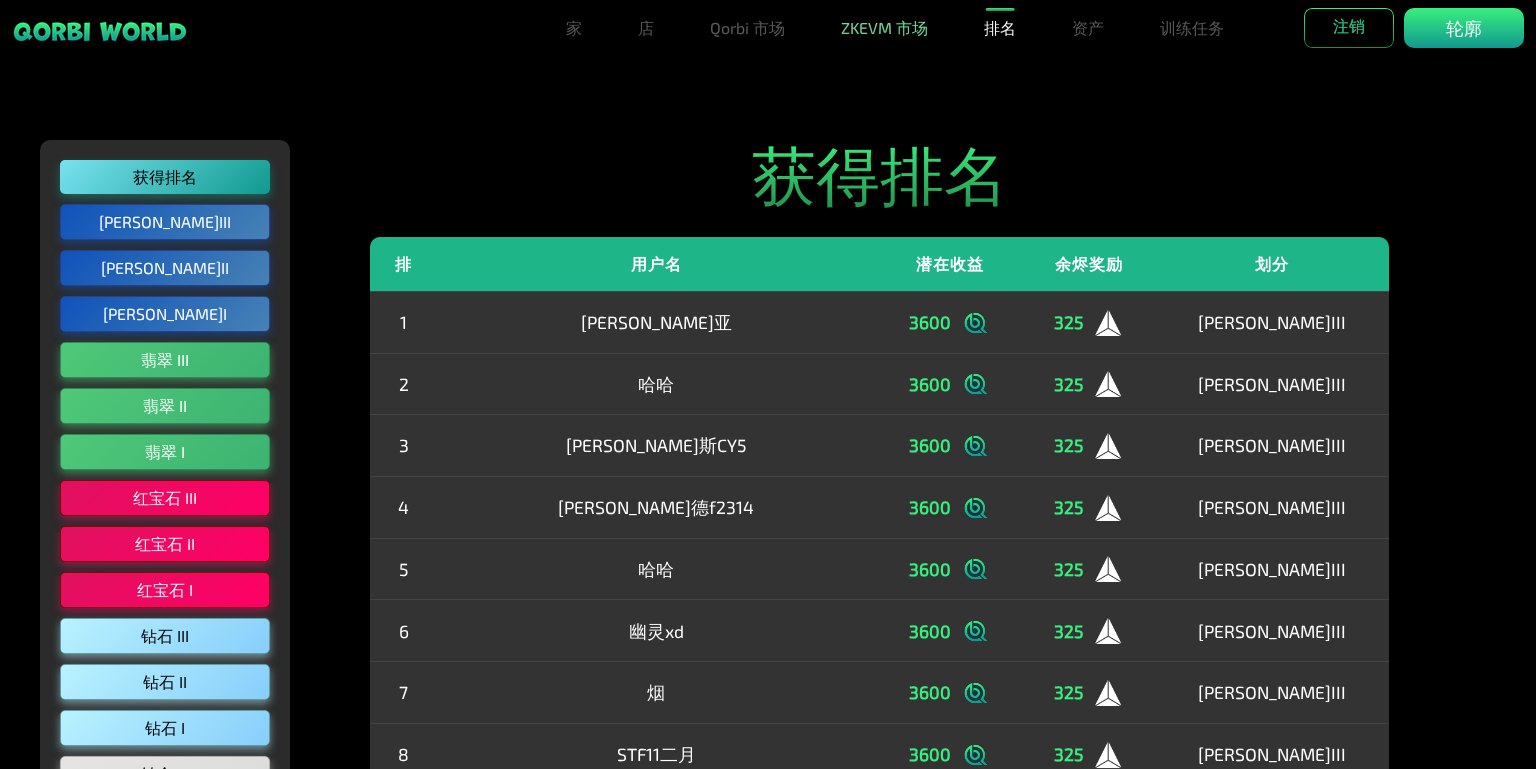 click on "ZKEVM 市场" at bounding box center (884, 28) 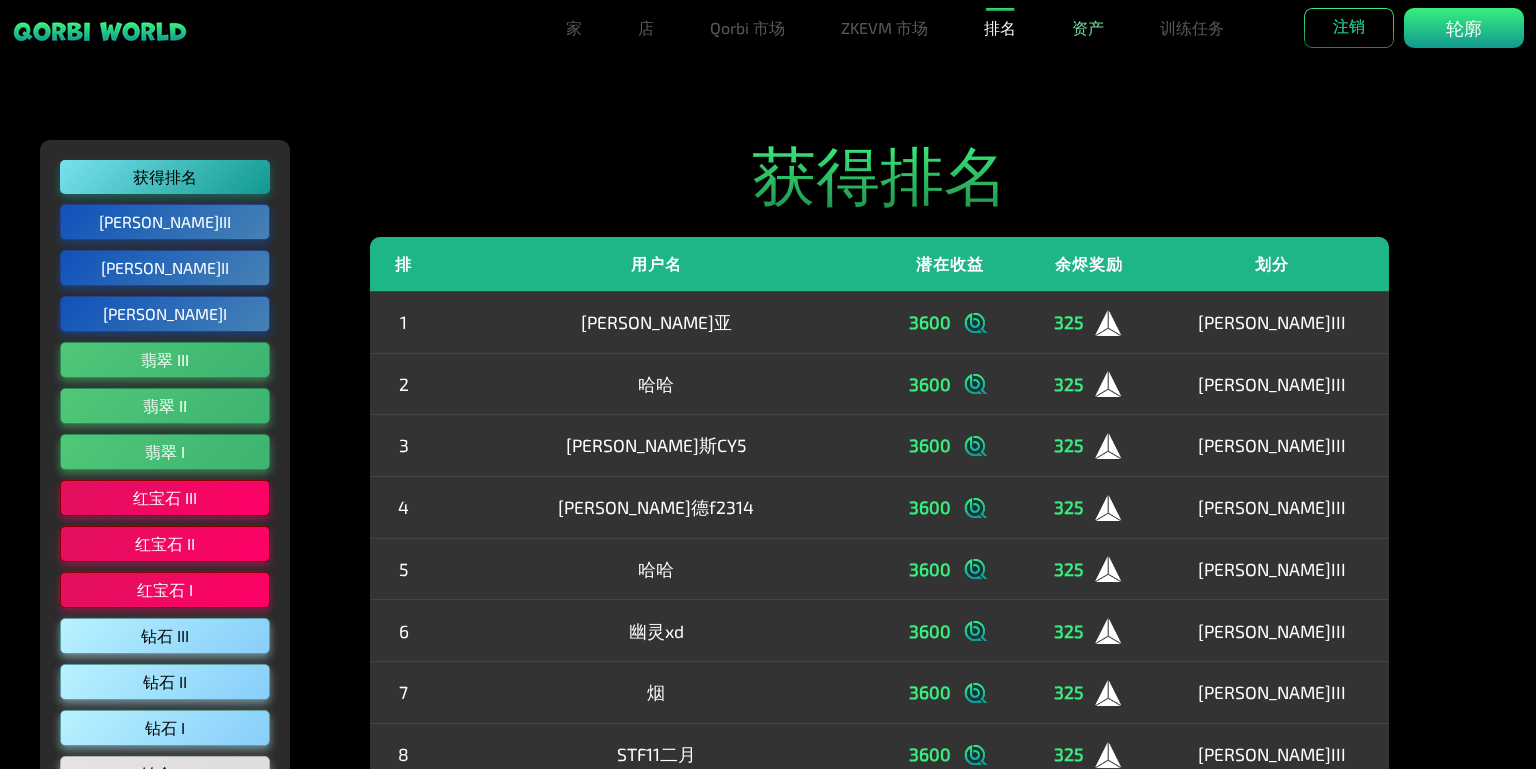 click on "资产" at bounding box center [1088, 28] 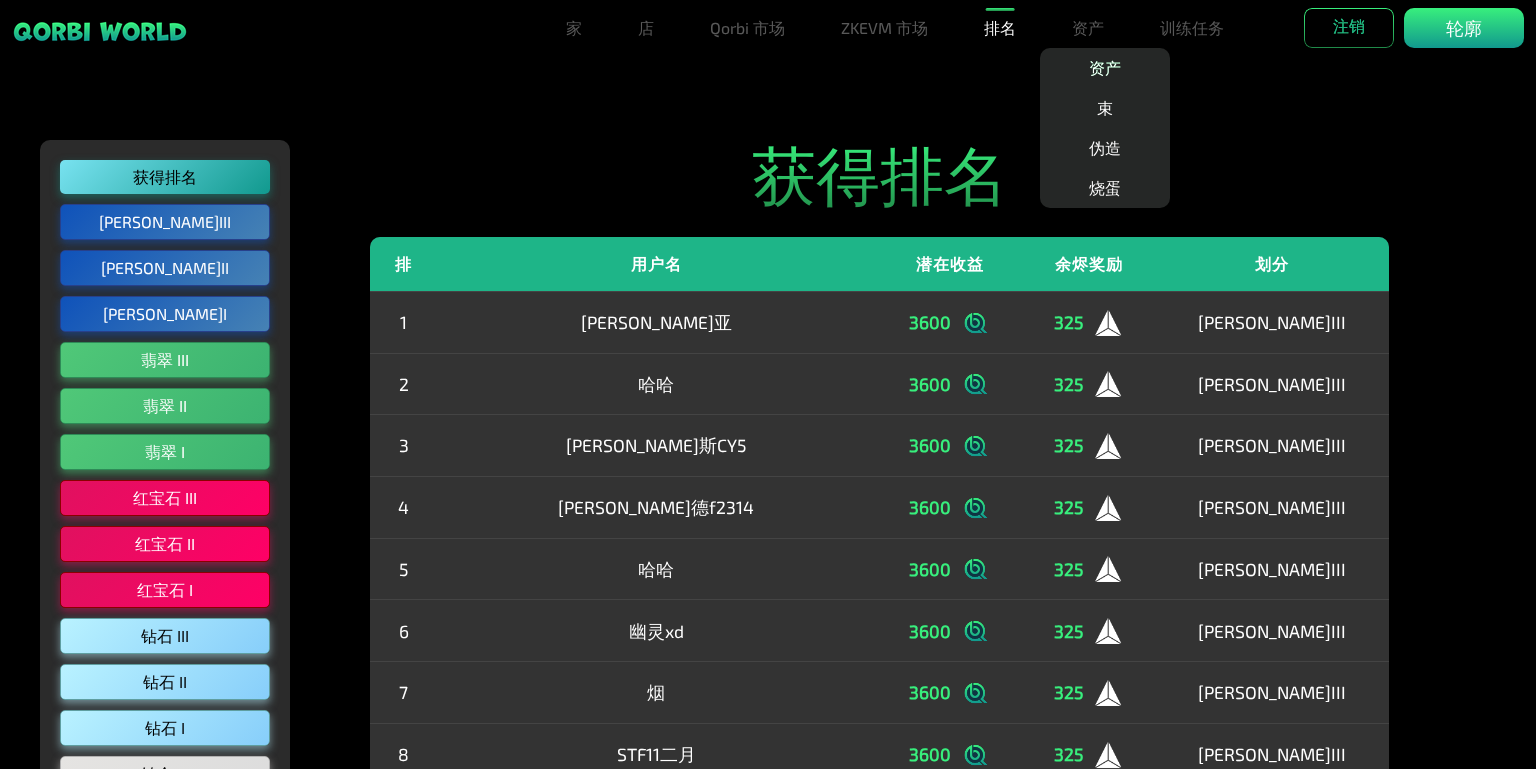 click on "资产" at bounding box center (1105, 68) 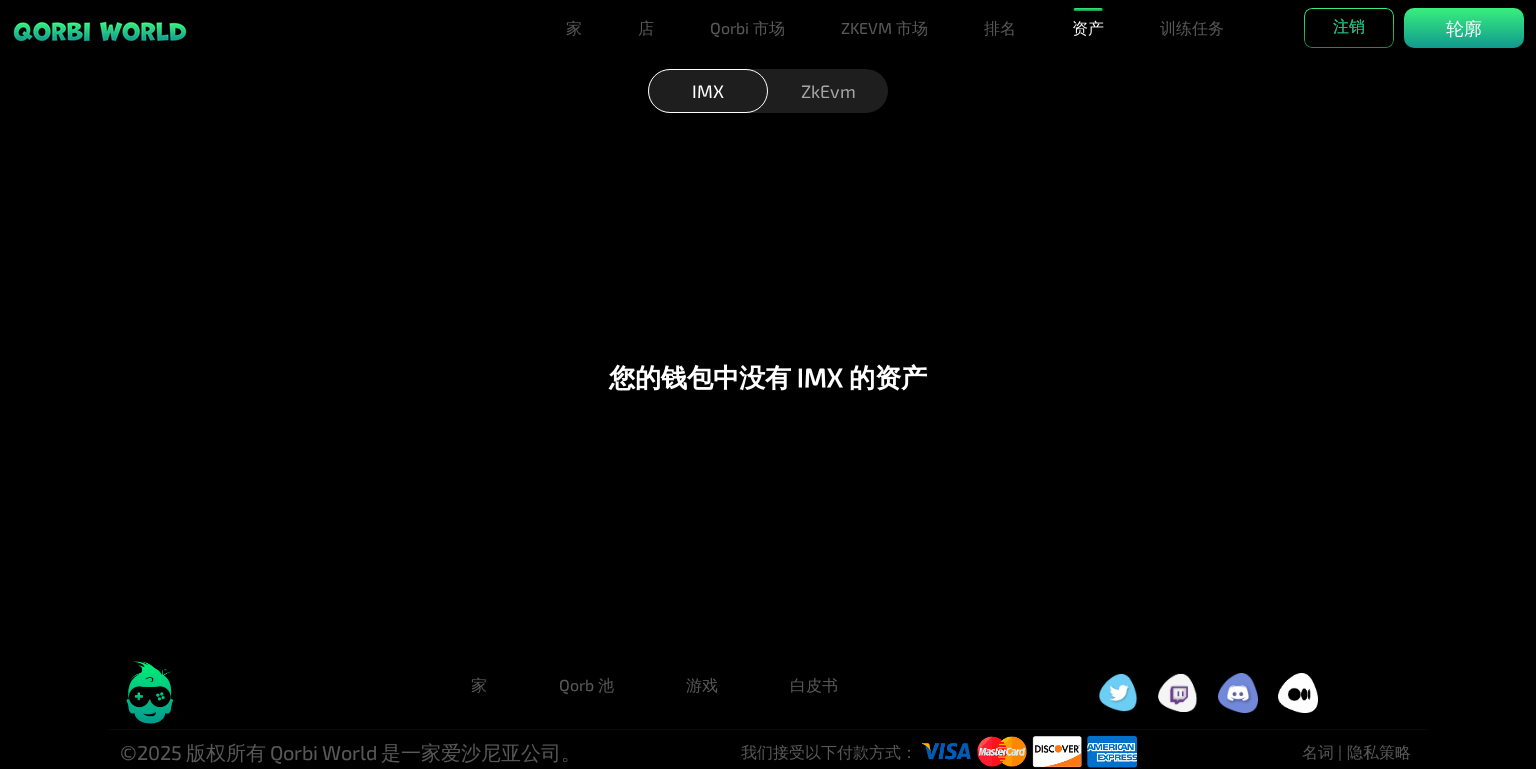 click on "ZkEvm" at bounding box center (828, 90) 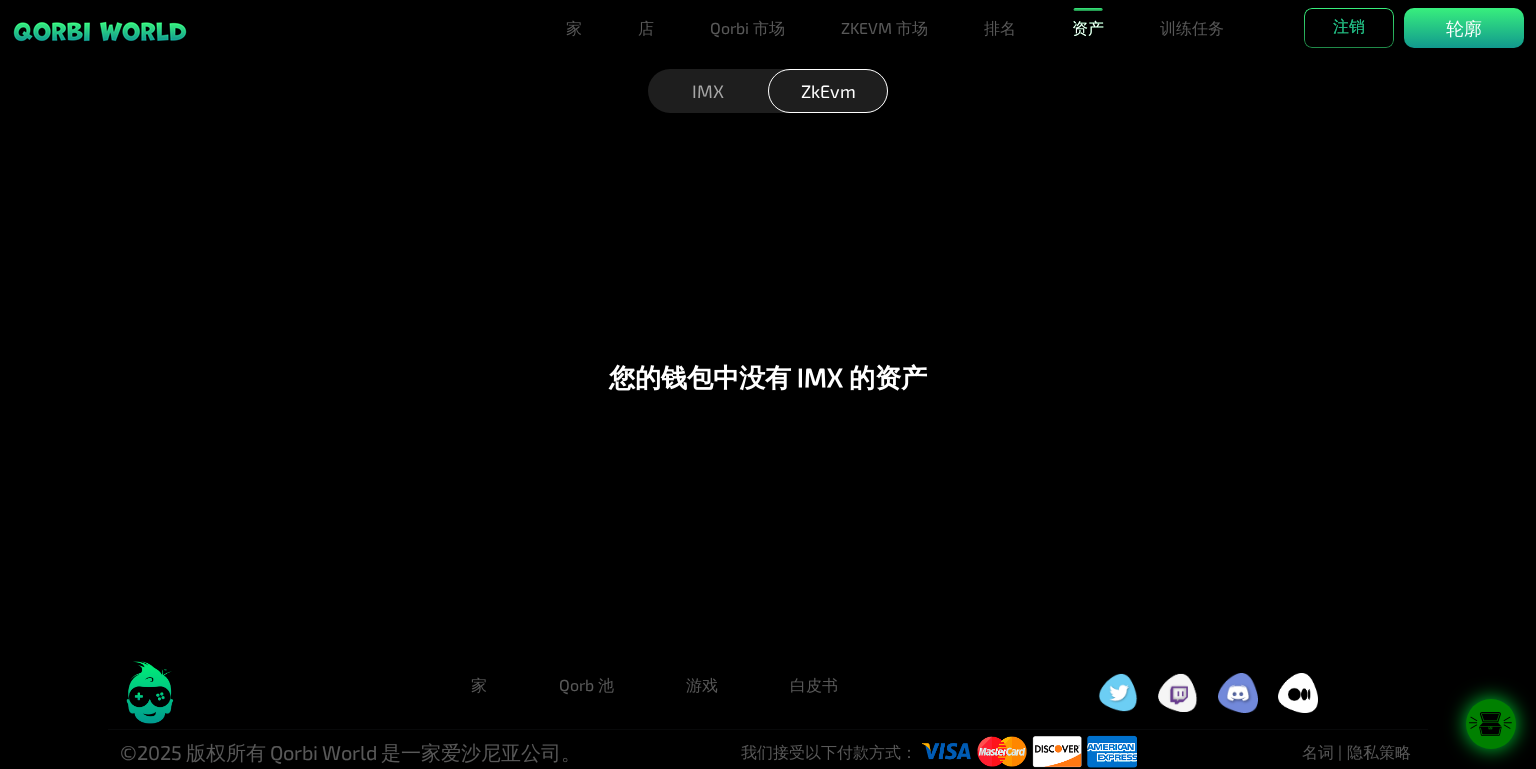 click on "资产" at bounding box center (1088, 28) 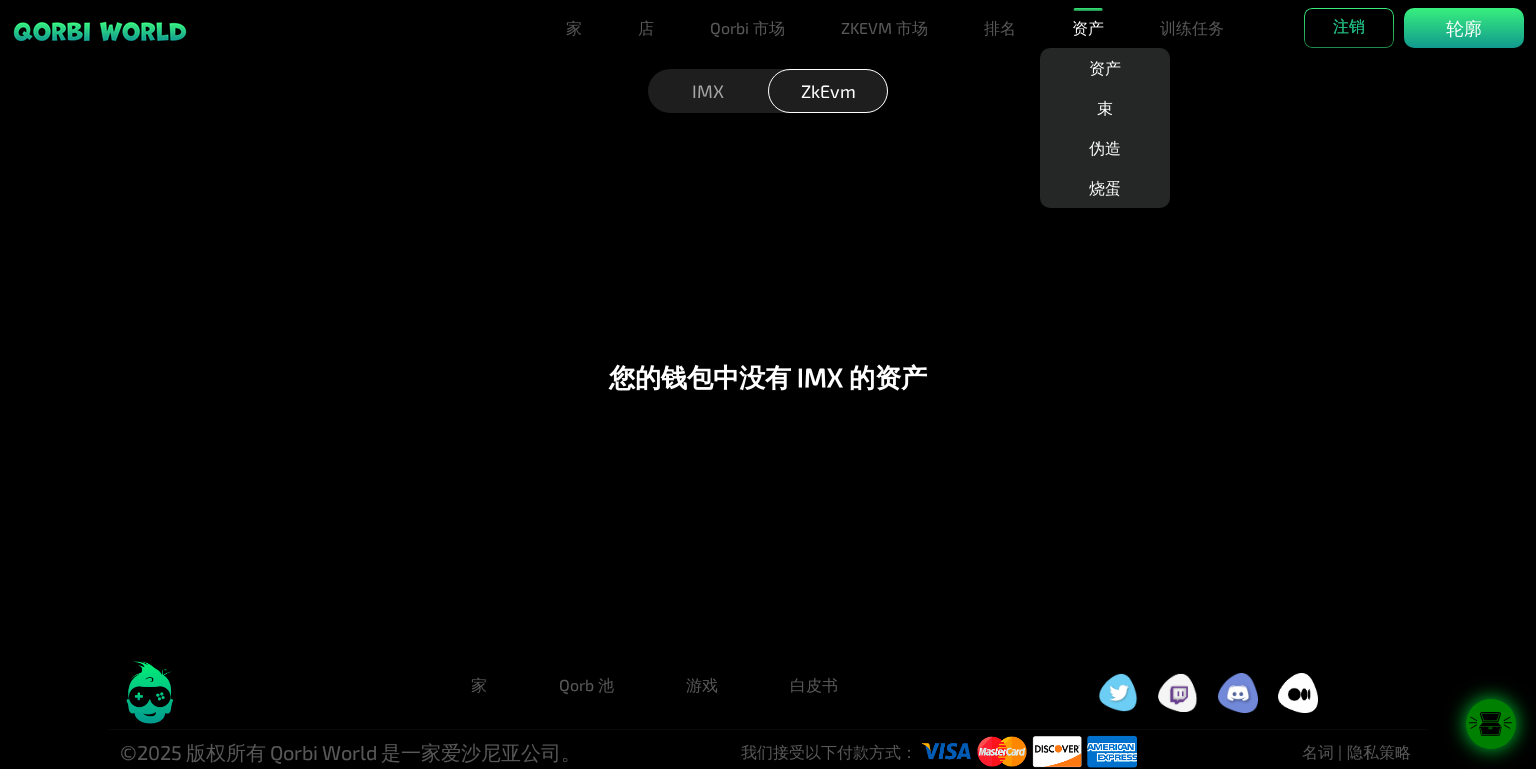 click on "IMX ZkEvm" at bounding box center [768, 96] 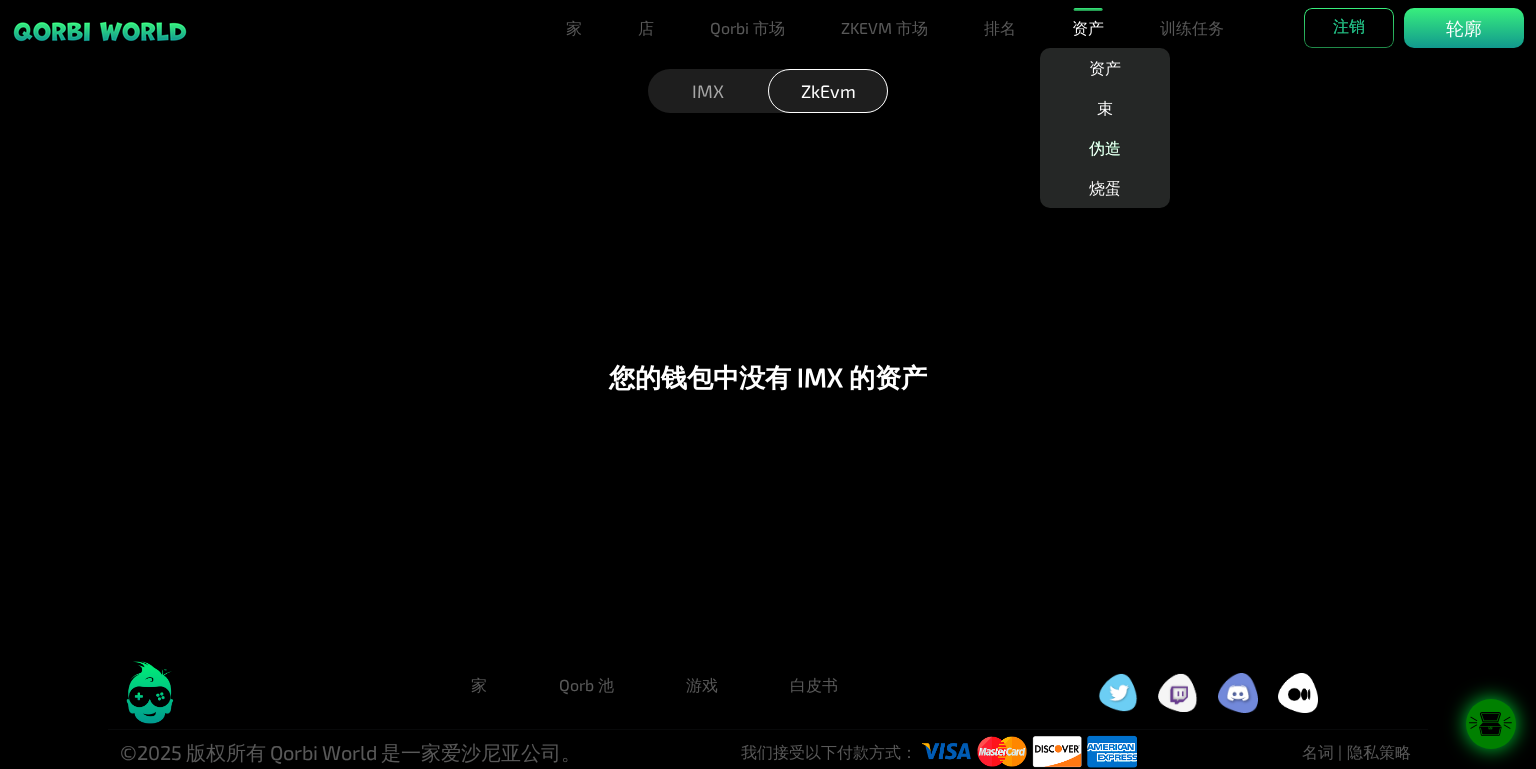 click on "伪造" at bounding box center [1105, 148] 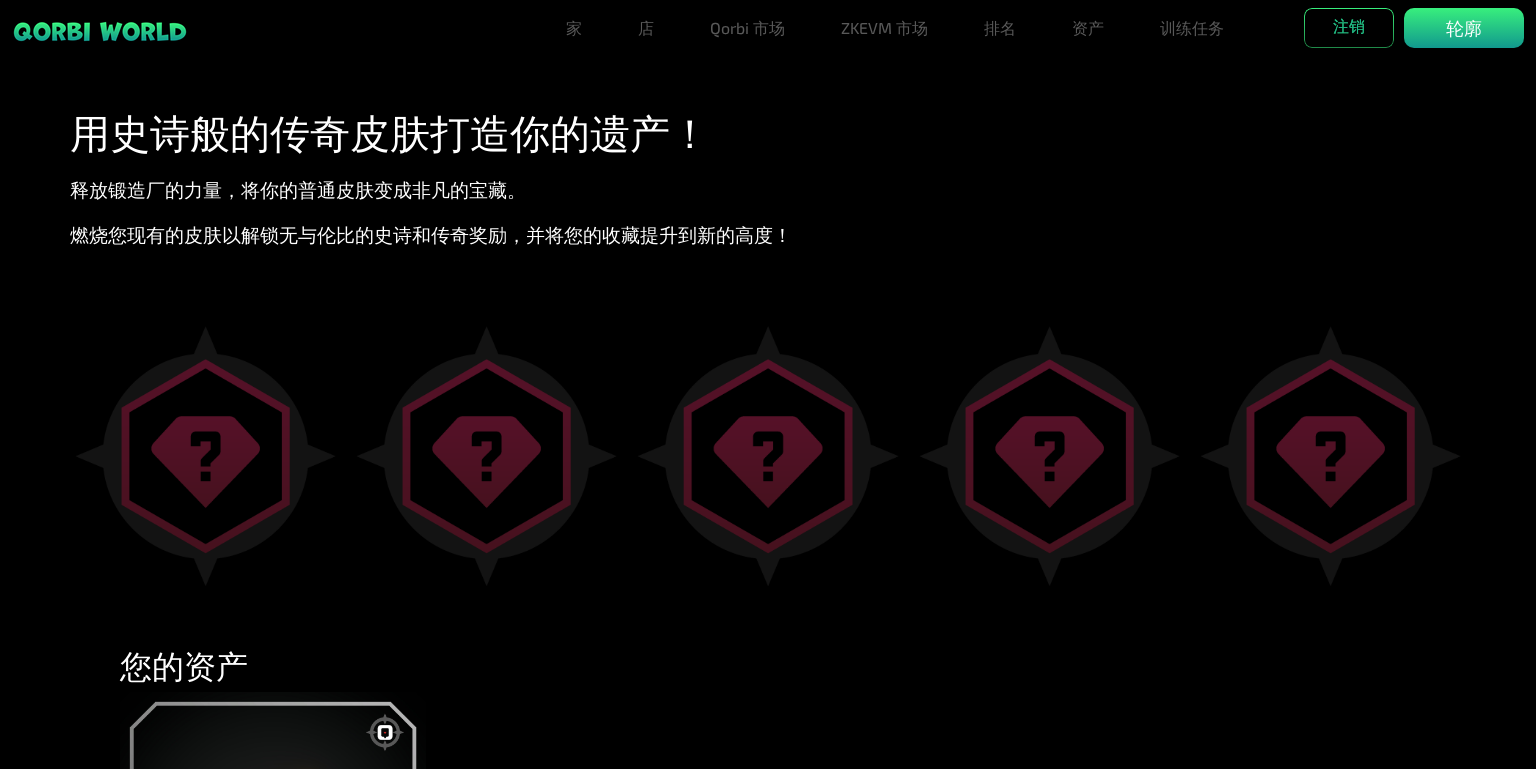 scroll, scrollTop: 0, scrollLeft: 0, axis: both 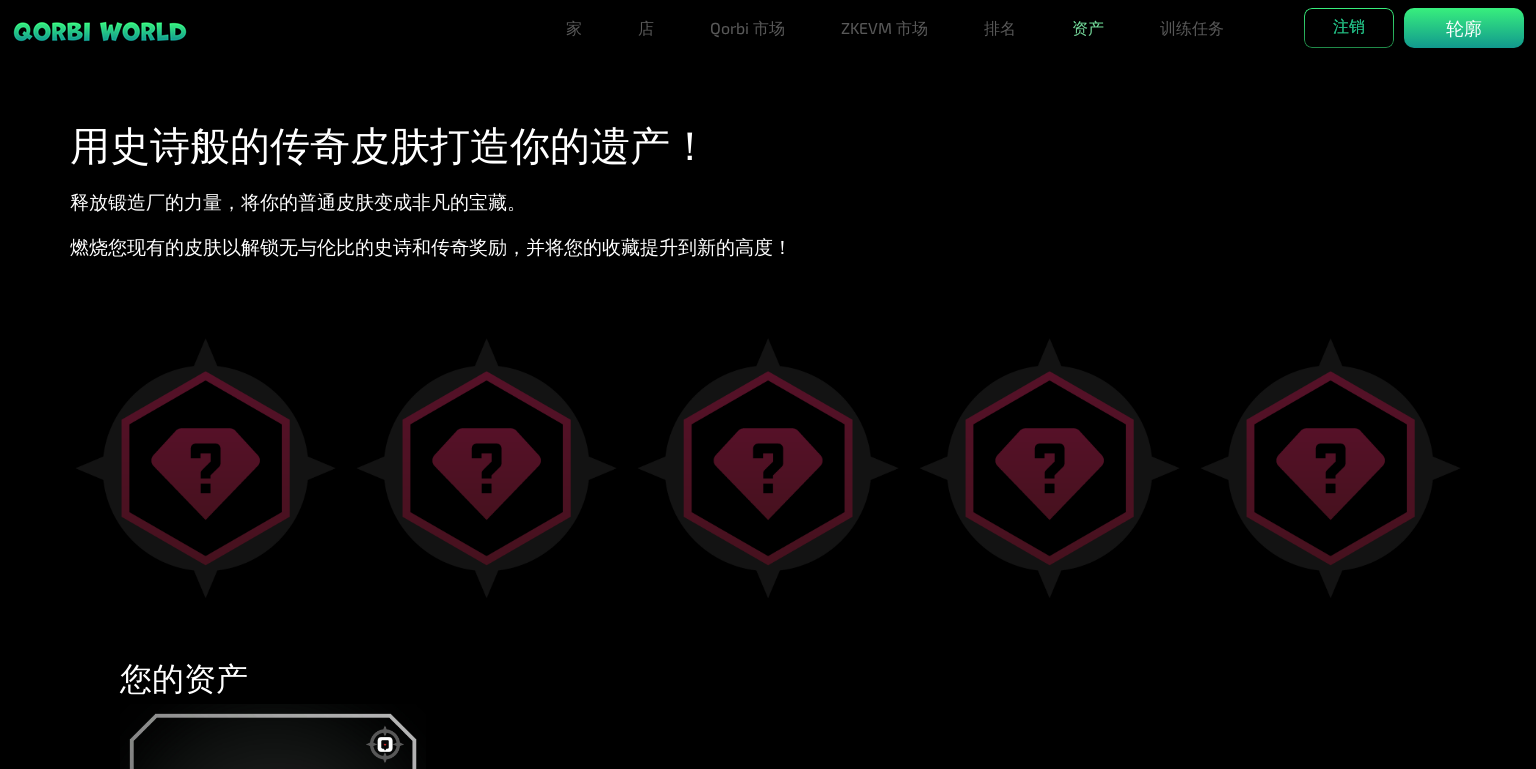 click on "资产" at bounding box center (1088, 28) 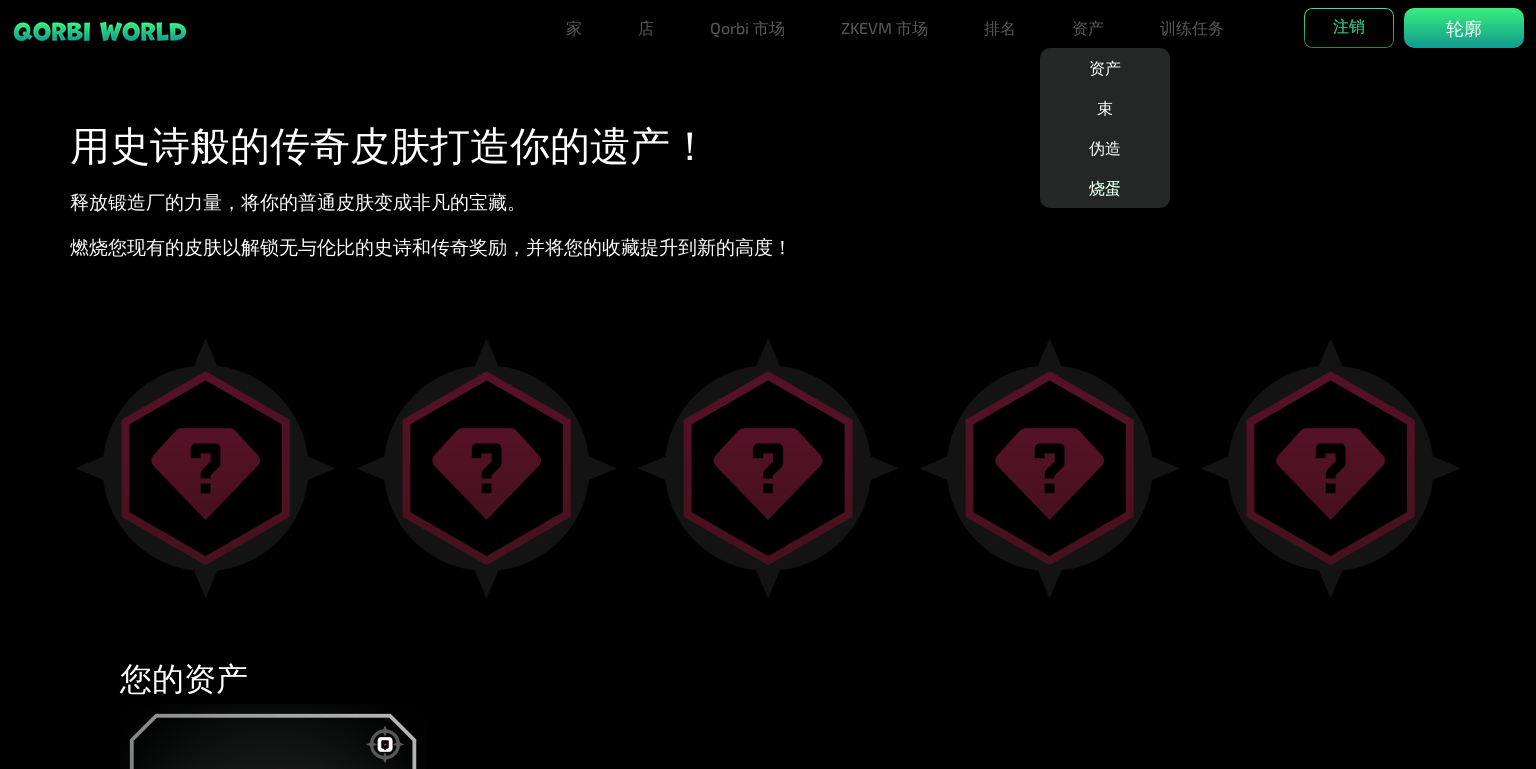 click on "烧蛋" at bounding box center (1105, 188) 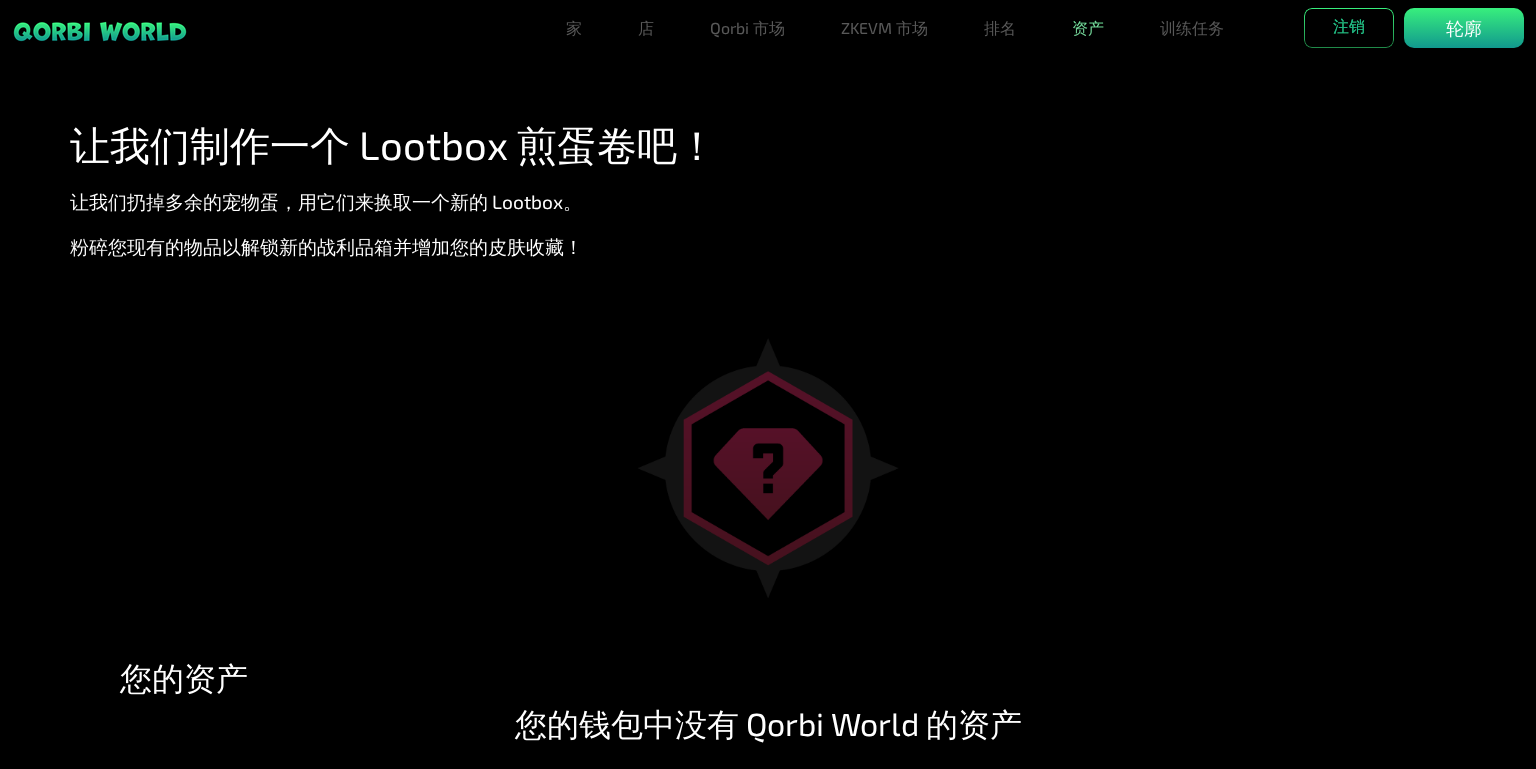 click on "资产" at bounding box center [1088, 28] 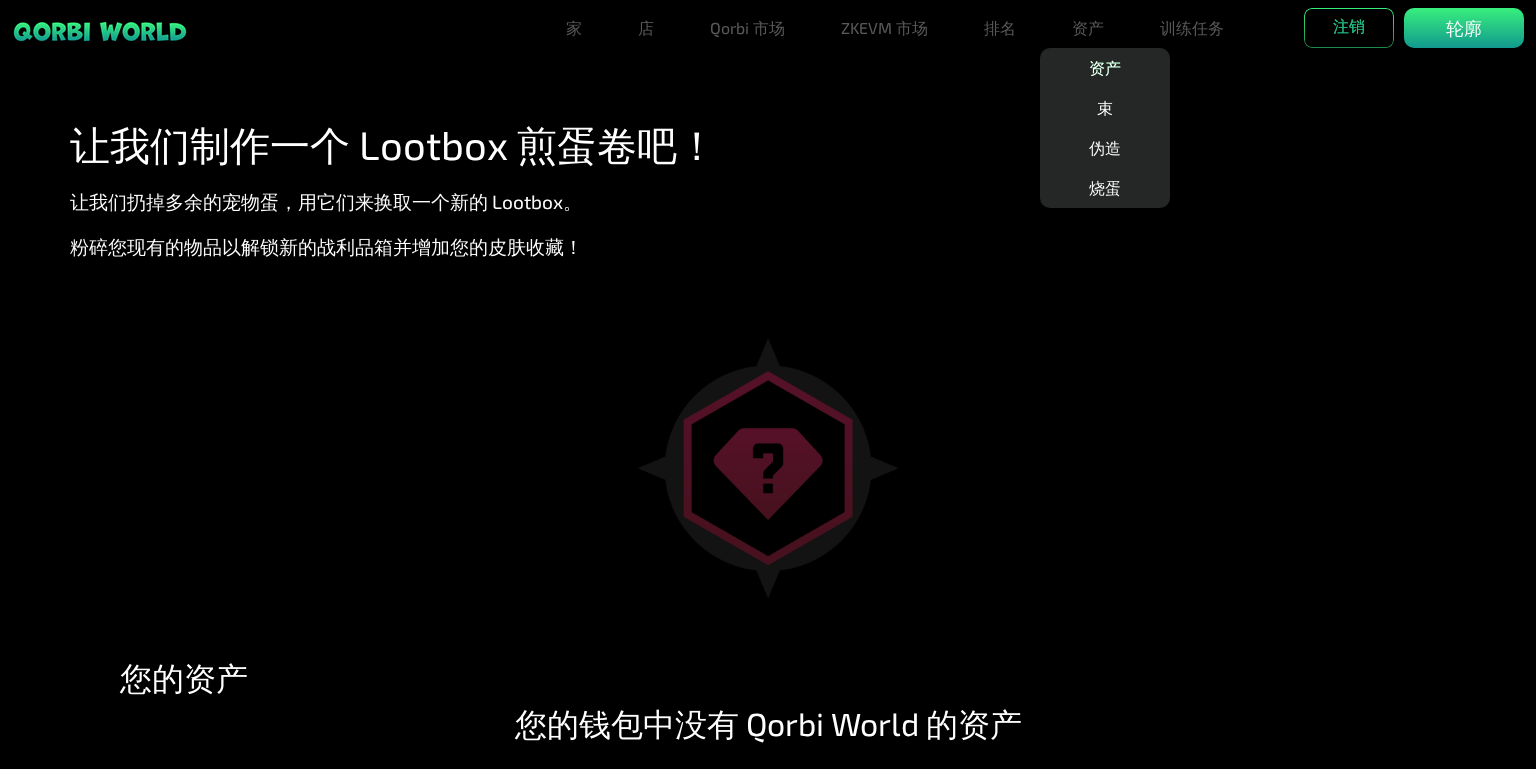 click on "资产" at bounding box center [1105, 68] 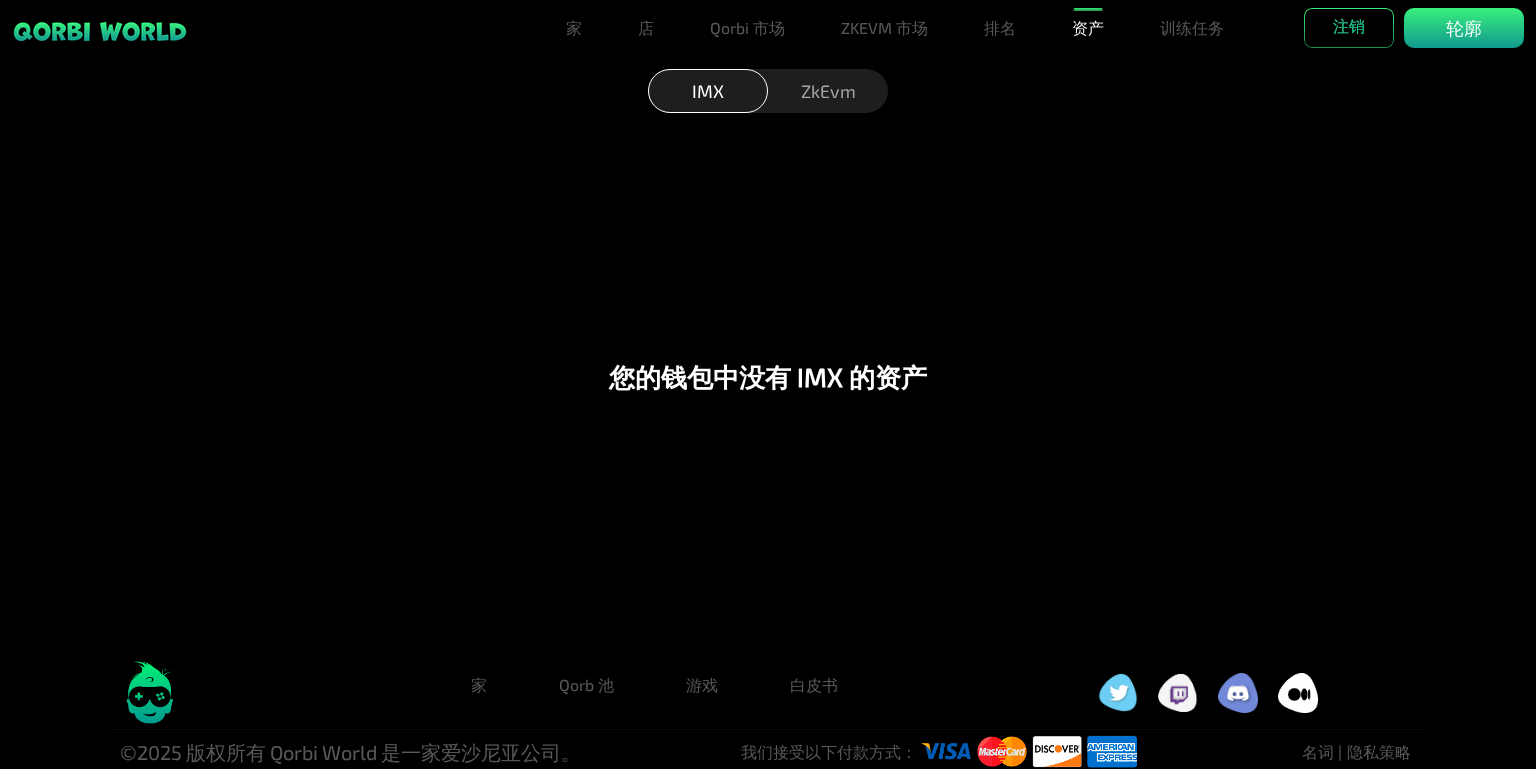 click on "ZkEvm" at bounding box center (828, 90) 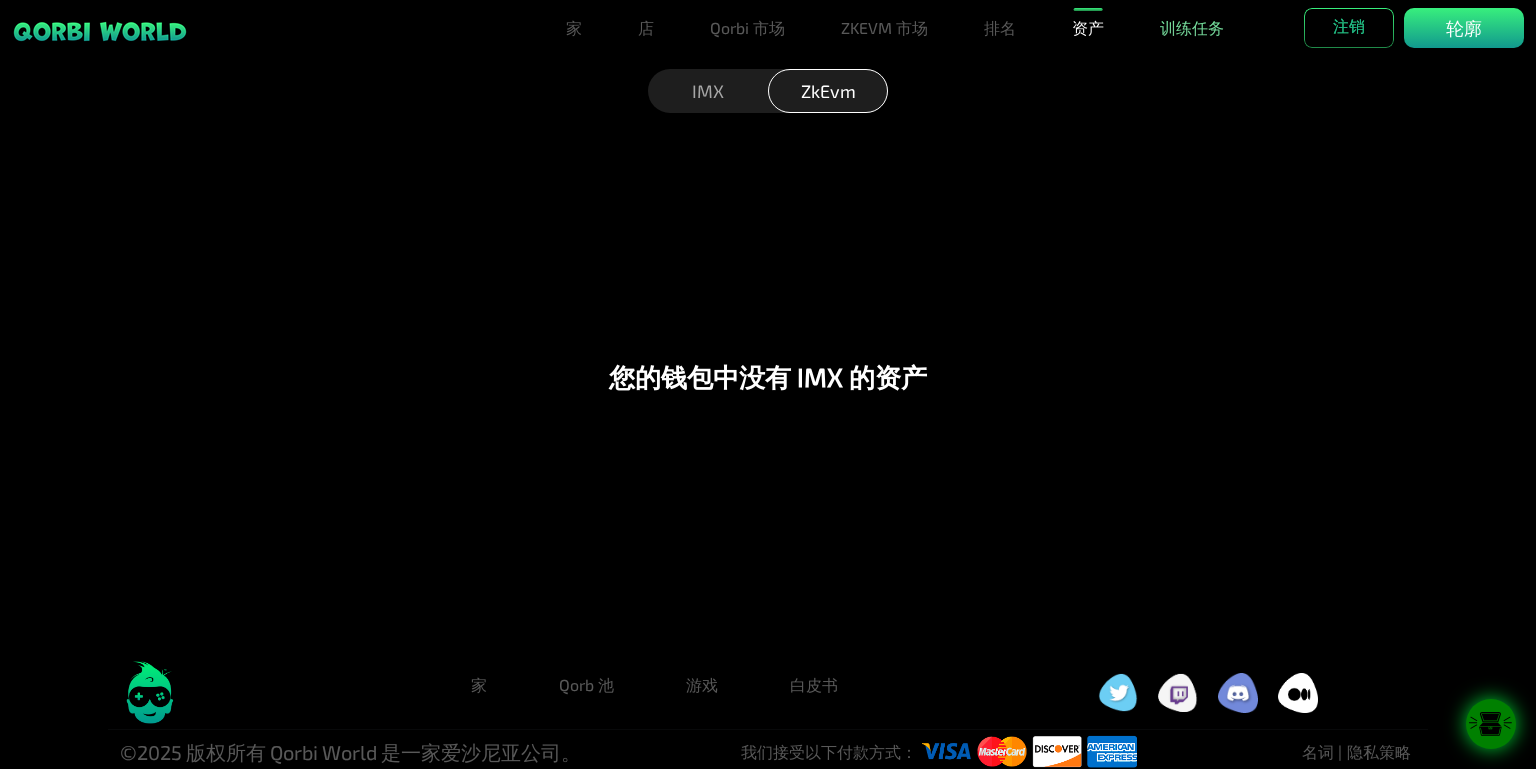 click on "训练任务" at bounding box center (1192, 28) 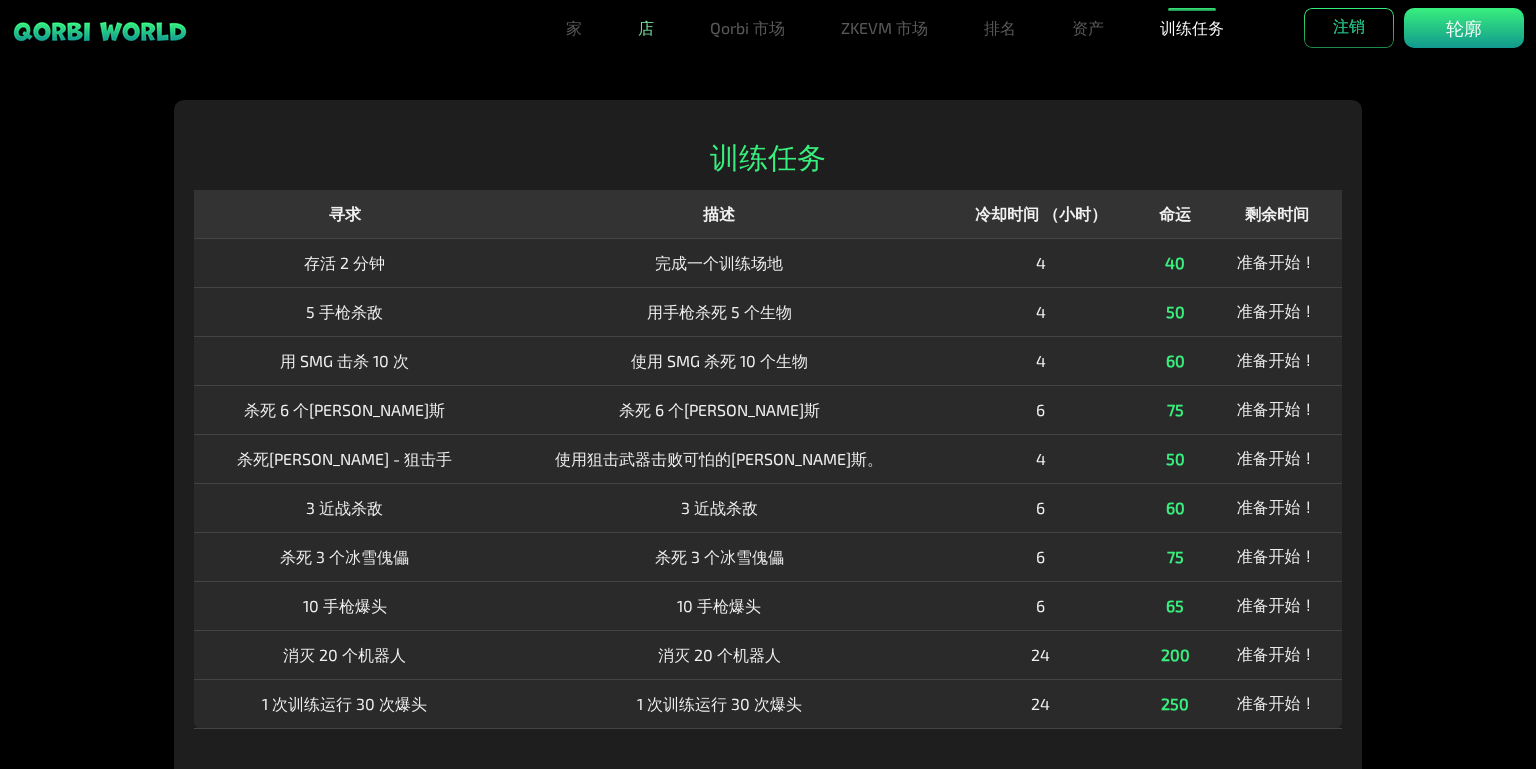 click on "店" at bounding box center [646, 28] 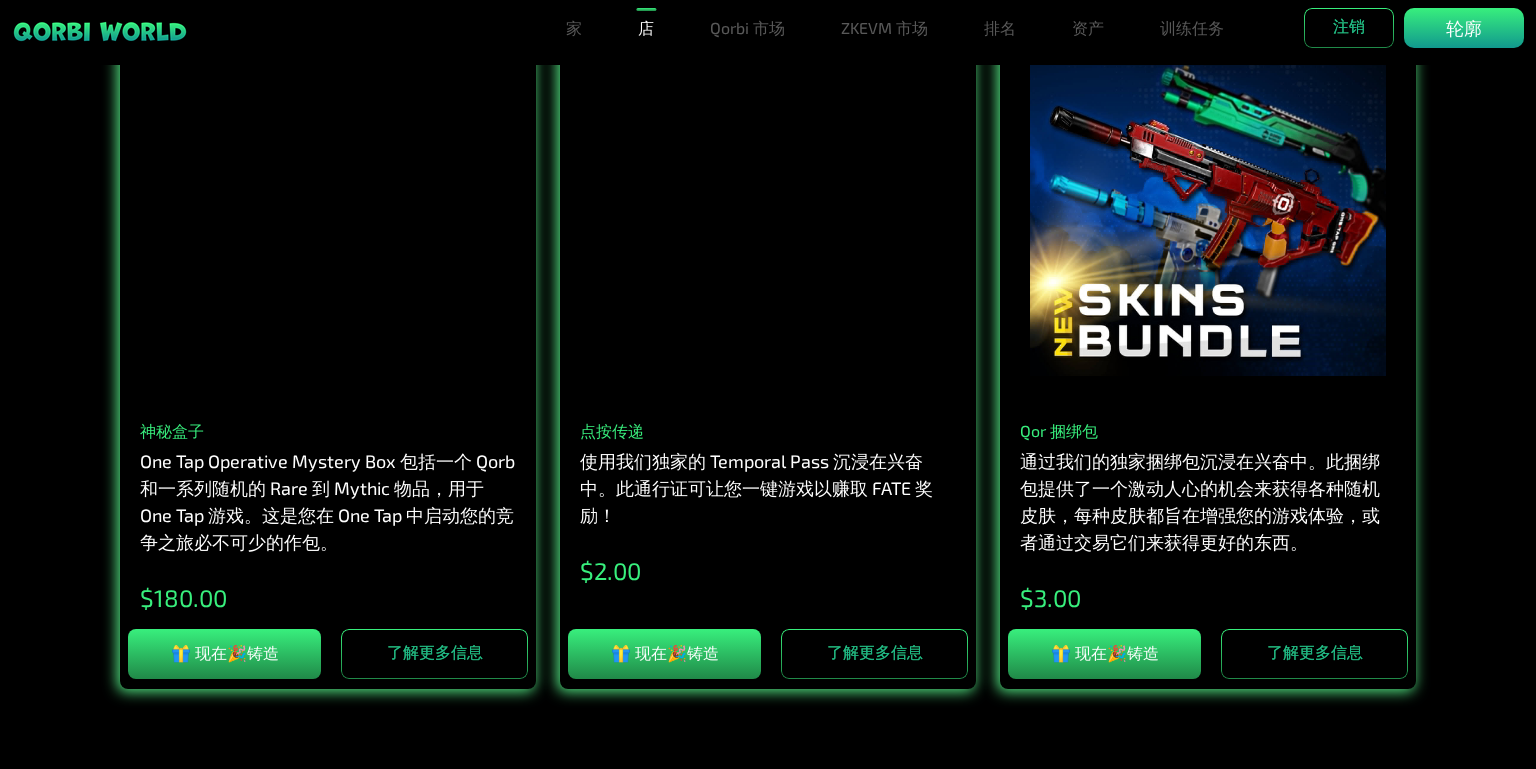 scroll, scrollTop: 300, scrollLeft: 0, axis: vertical 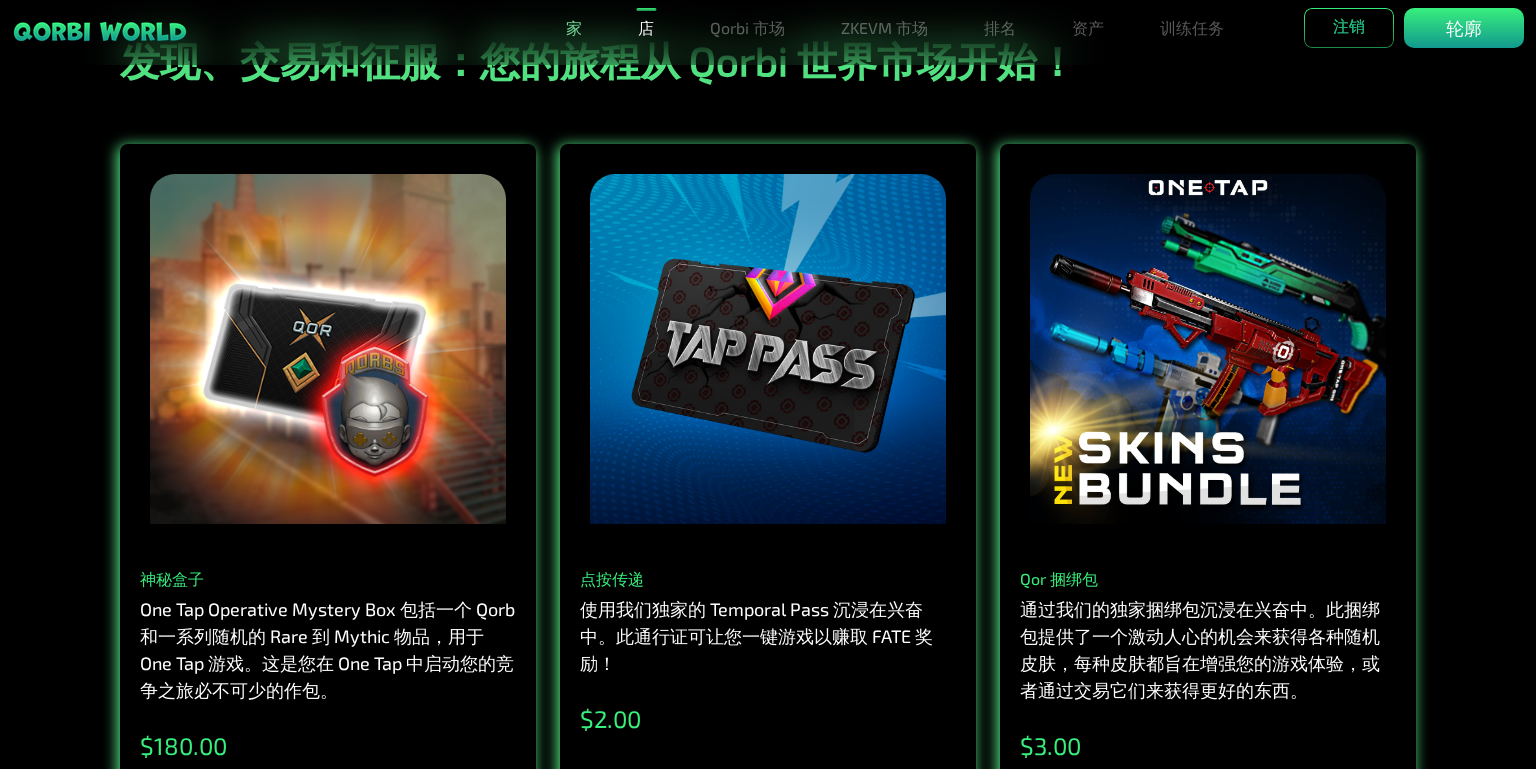 click on "家" at bounding box center [574, 28] 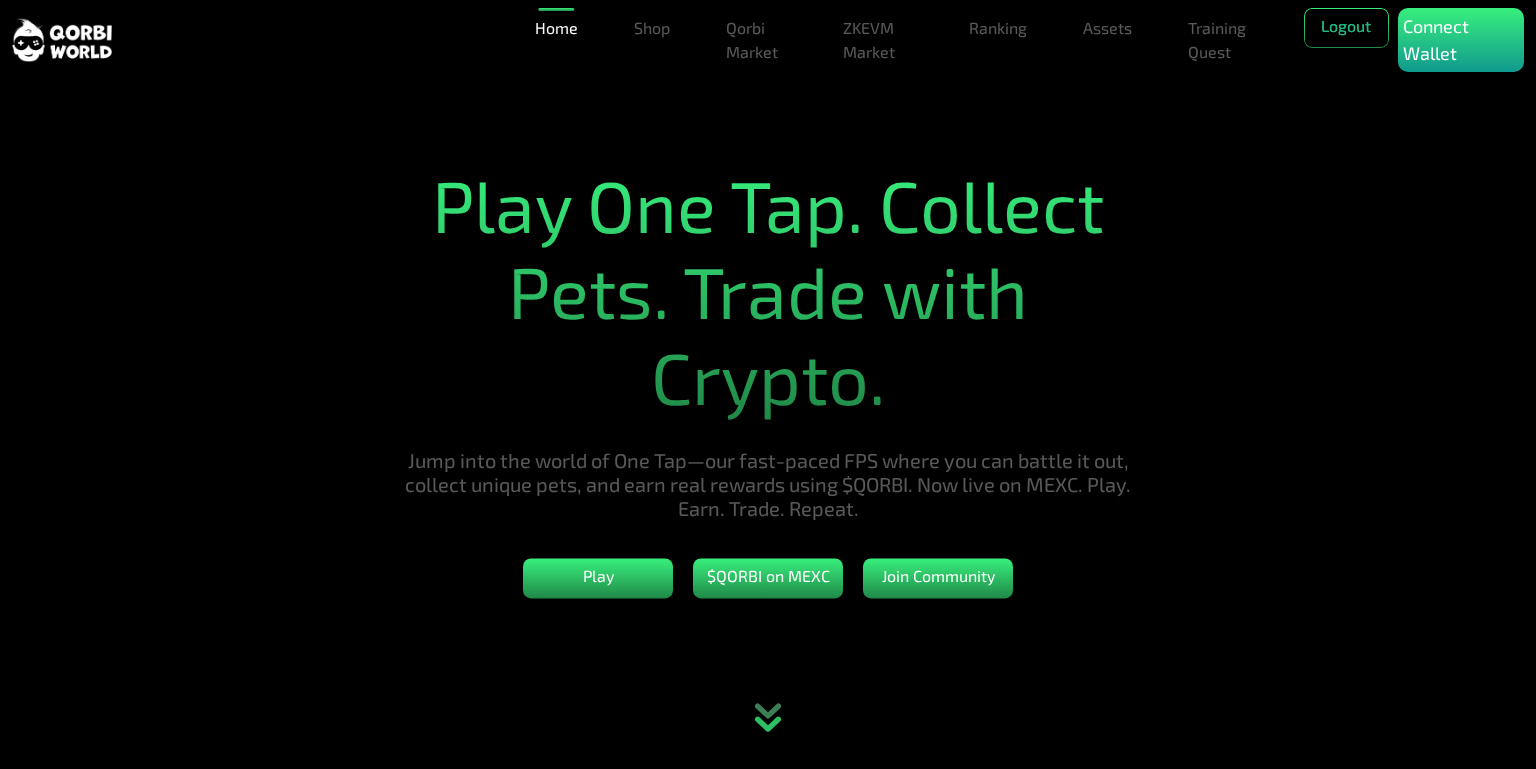scroll, scrollTop: 0, scrollLeft: 0, axis: both 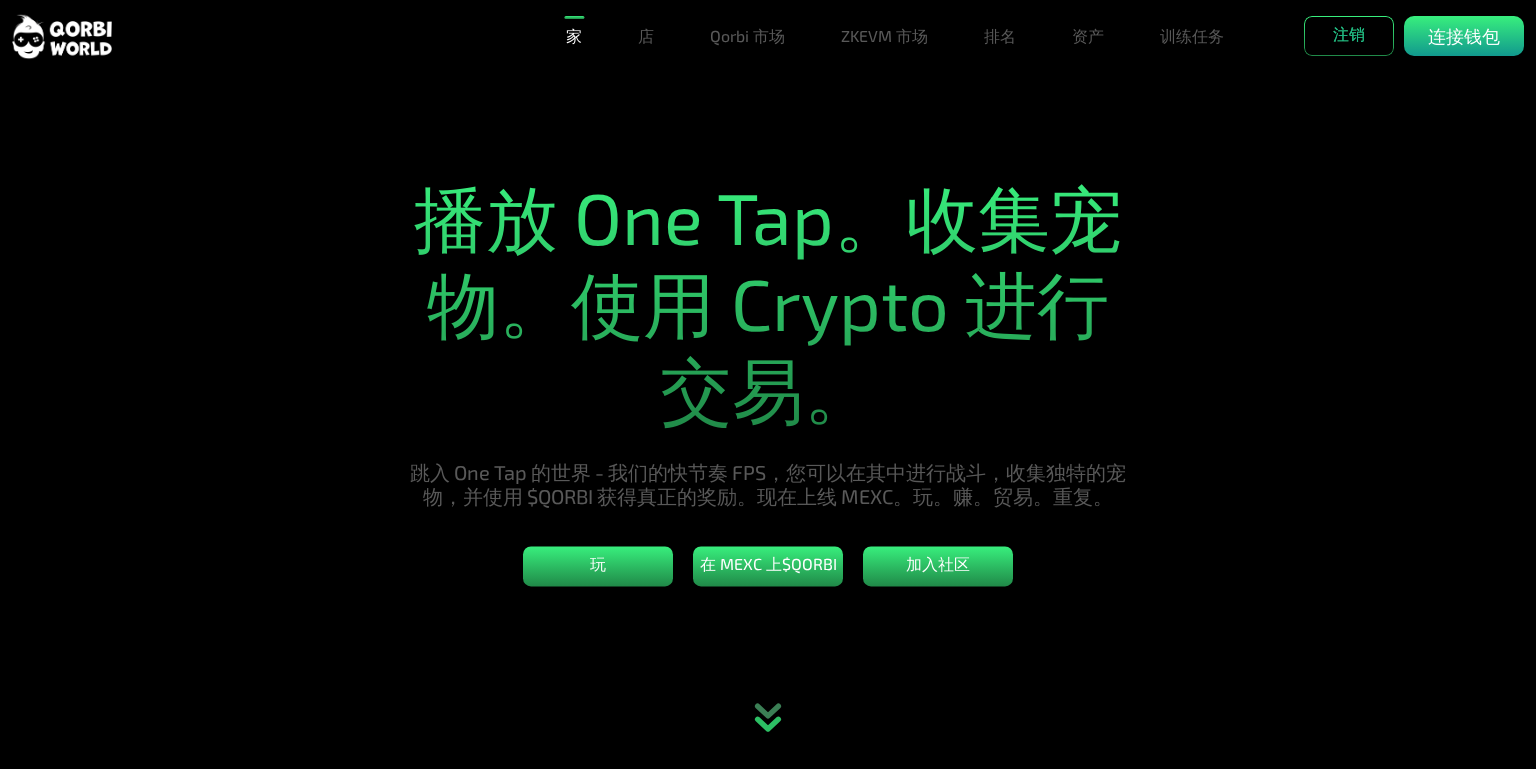 click on "播放 One Tap。收集宠物。使用 Crypto 进行交易。 跳入 One Tap 的世界 - 我们的快节奏 FPS，您可以在其中进行战斗，收集独特的宠物，并使用 $QORBI 获得真正的奖励。现在上线 MEXC。玩。赚。贸易。重复。 玩 在 MEXC 上$QORBI 加入社区" at bounding box center (768, 384) 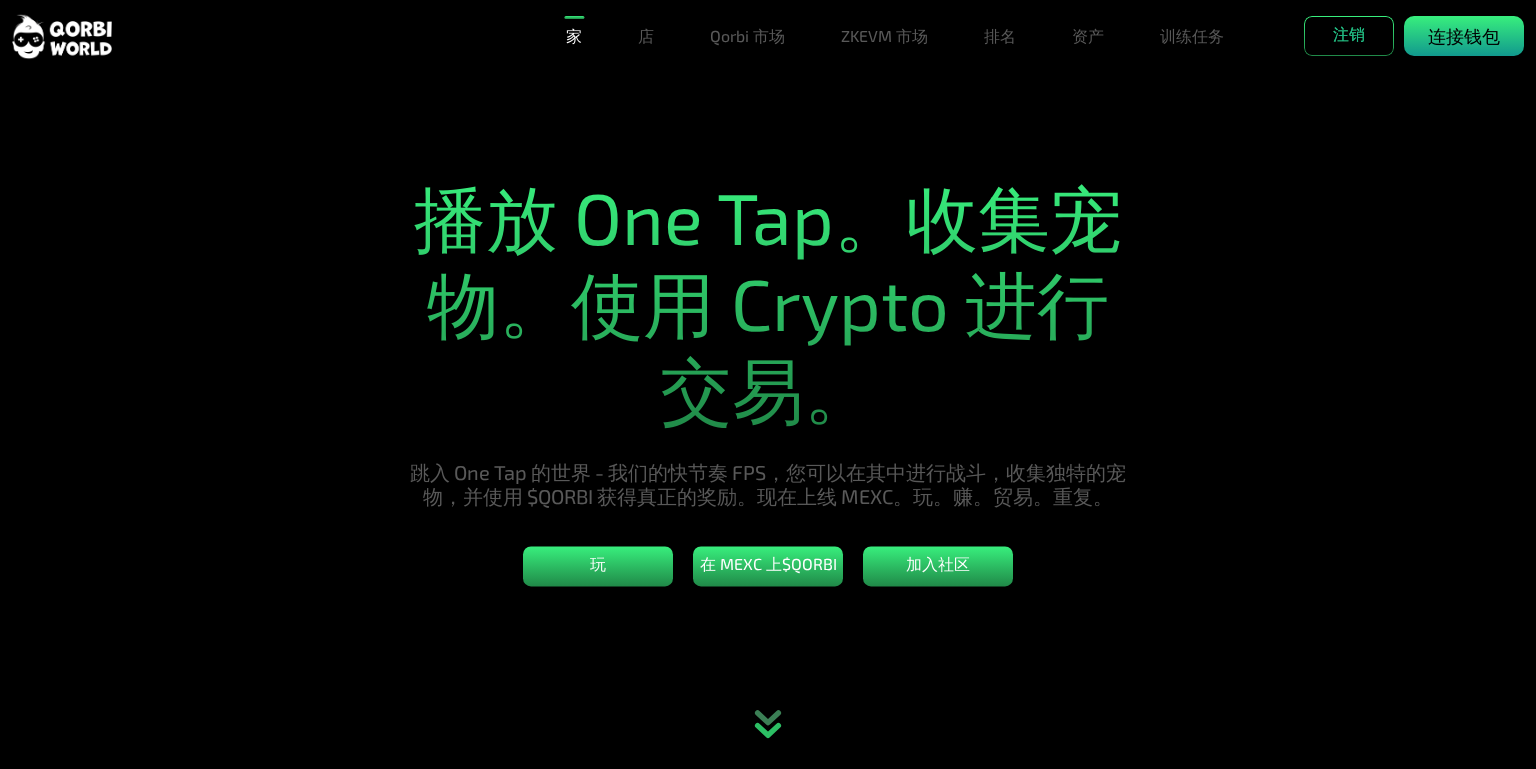 click on "连接钱包" at bounding box center [1464, 36] 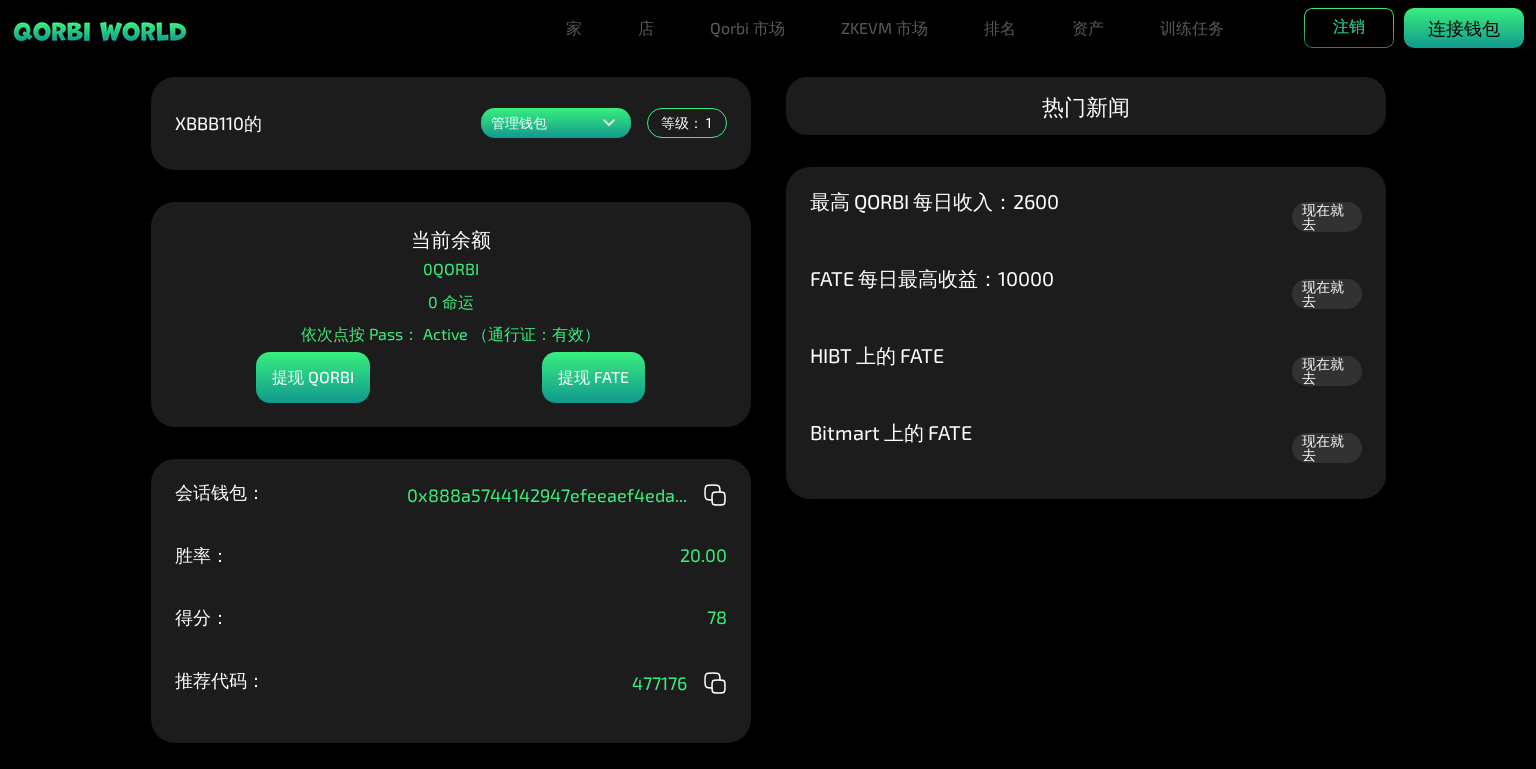 click on "连接钱包" at bounding box center (1464, 28) 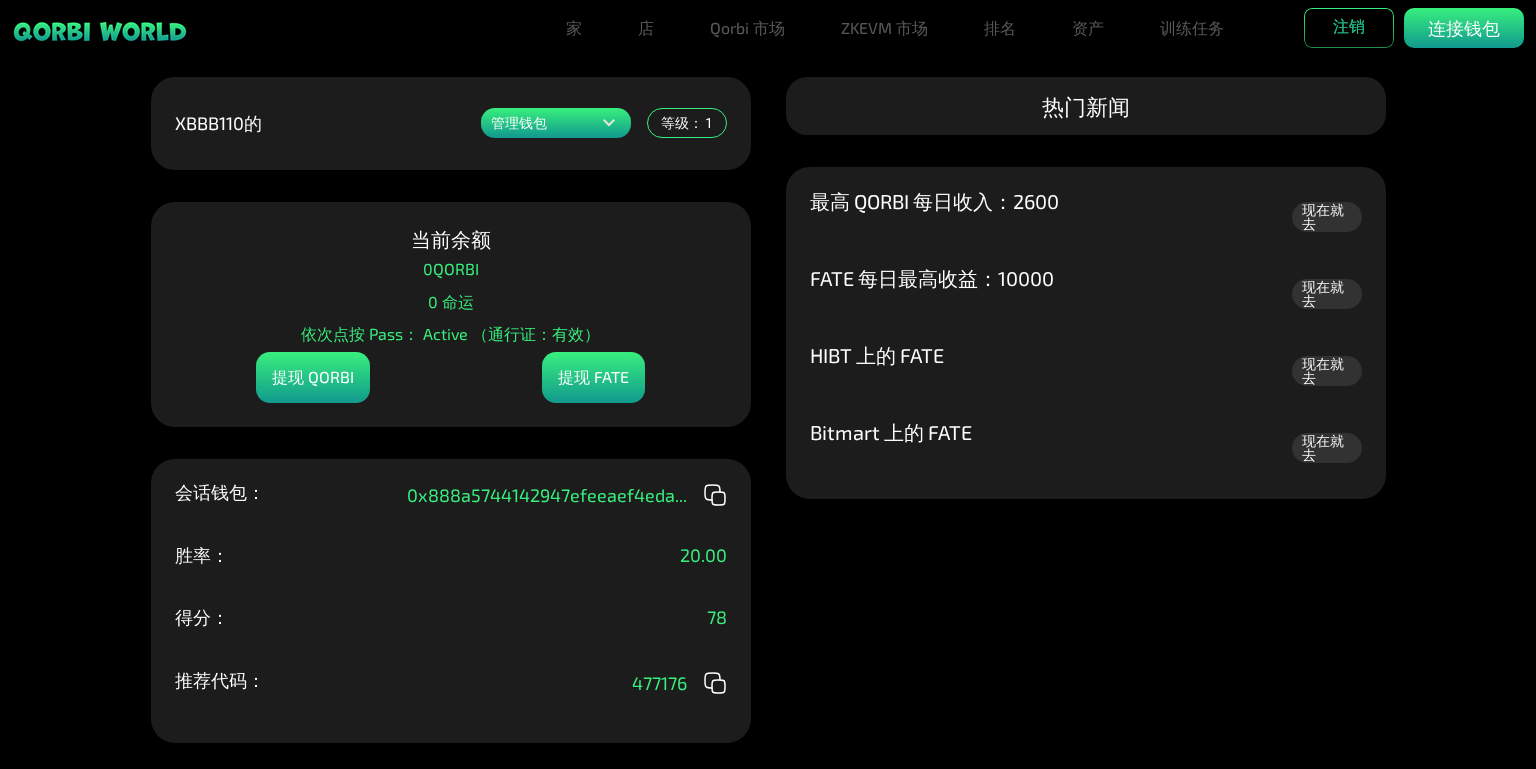 click on "XBBB110的 管理钱包 等级： 1" at bounding box center (451, 123) 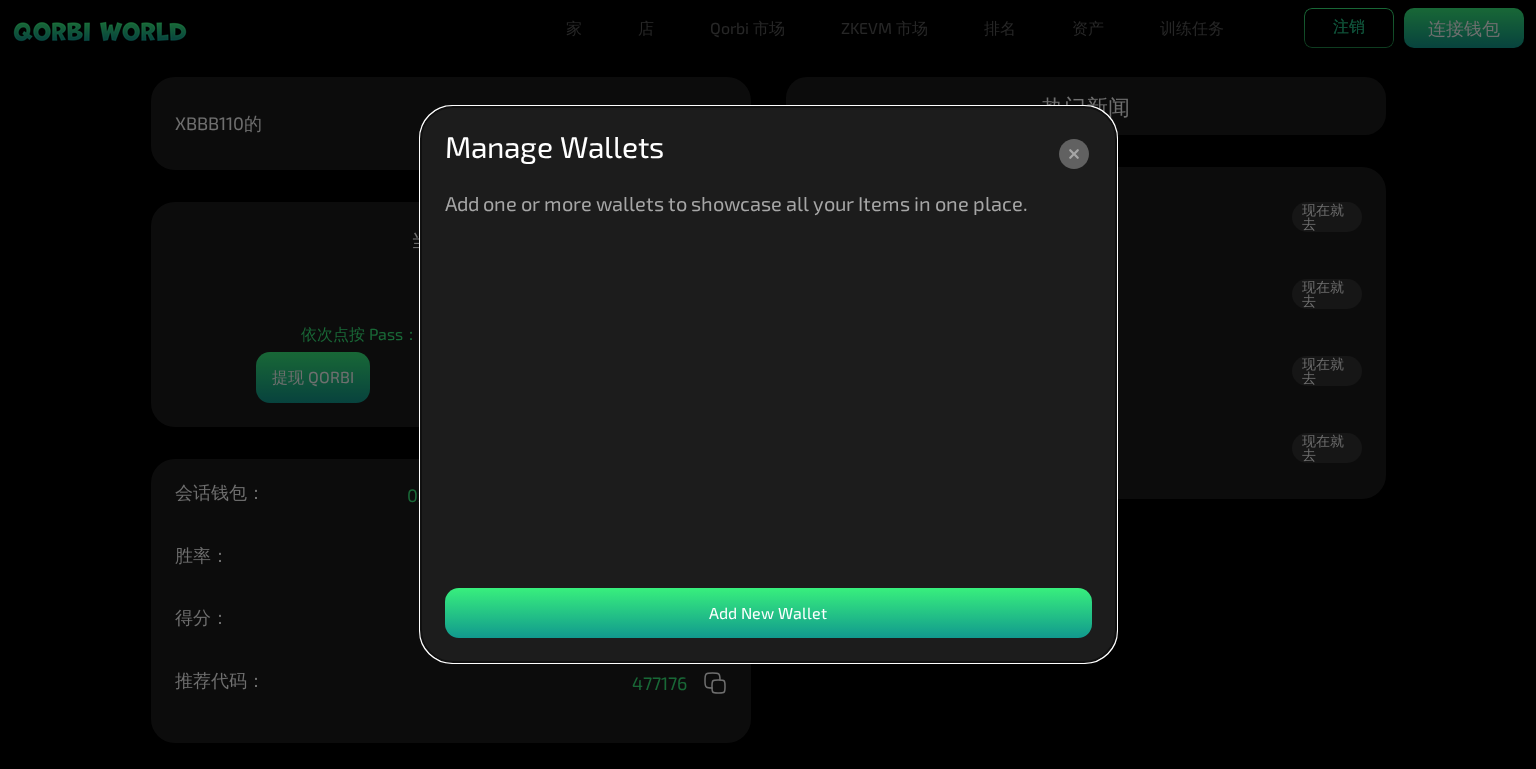 click 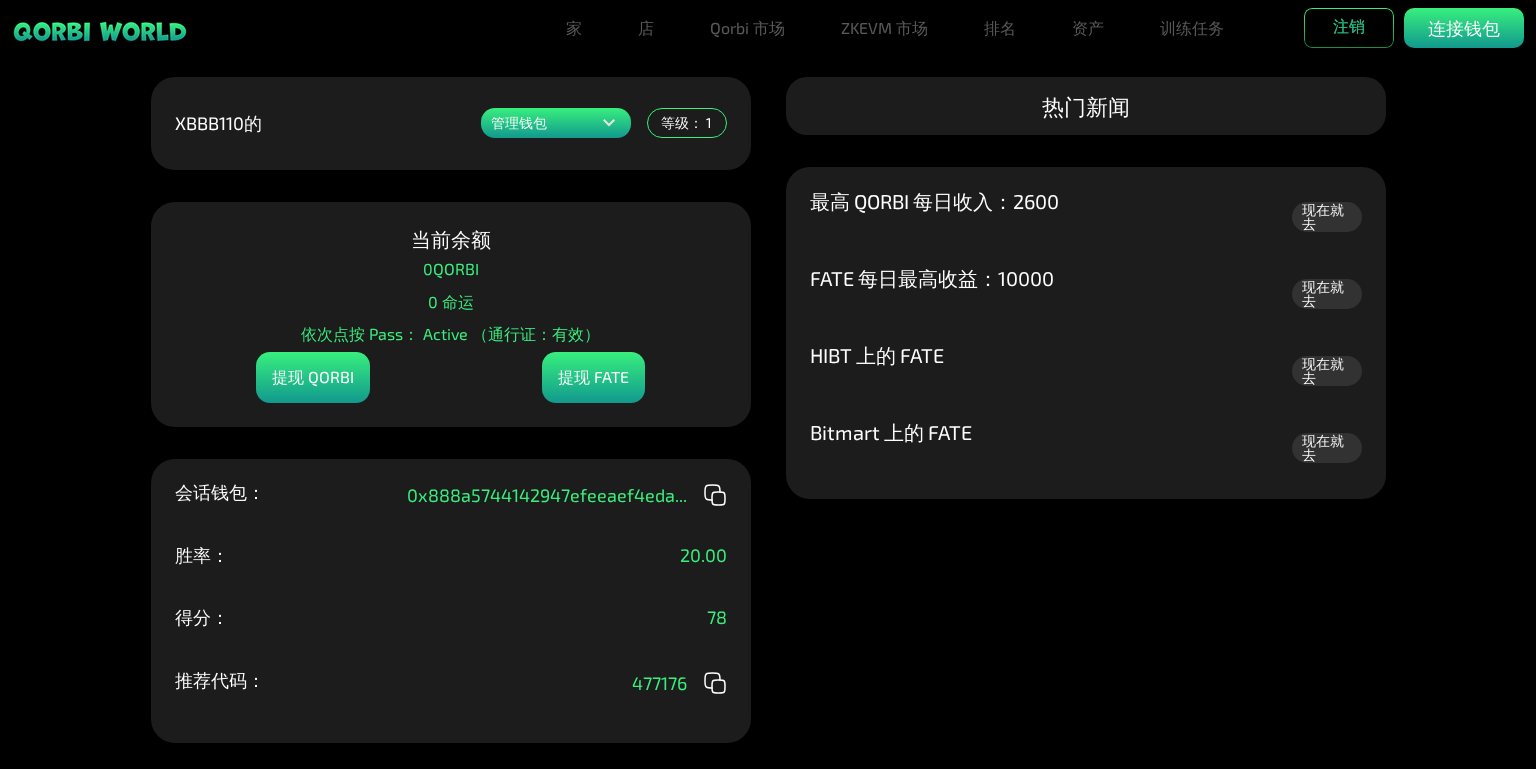 click on "提现 QORBI" at bounding box center (313, 377) 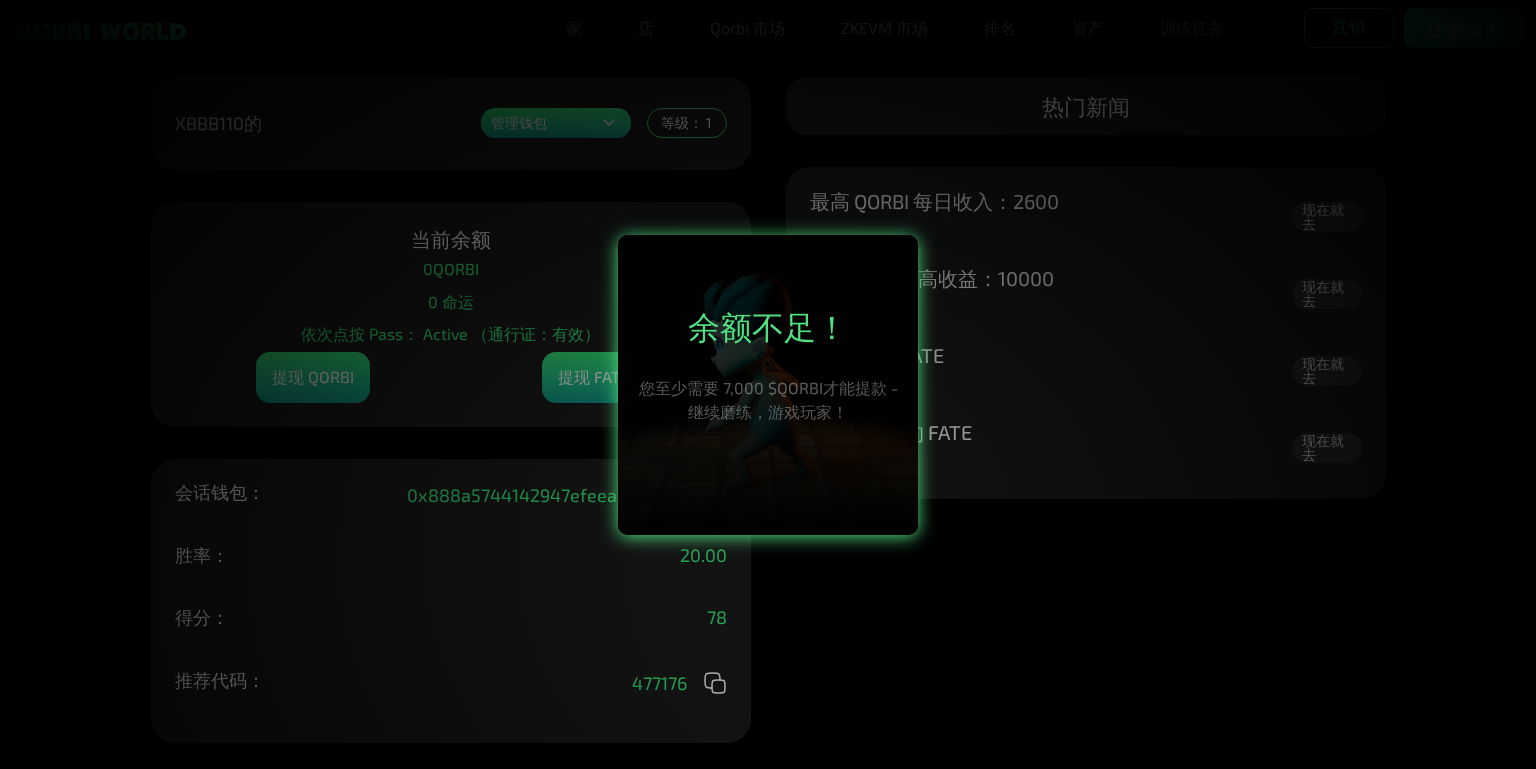 click at bounding box center (768, 384) 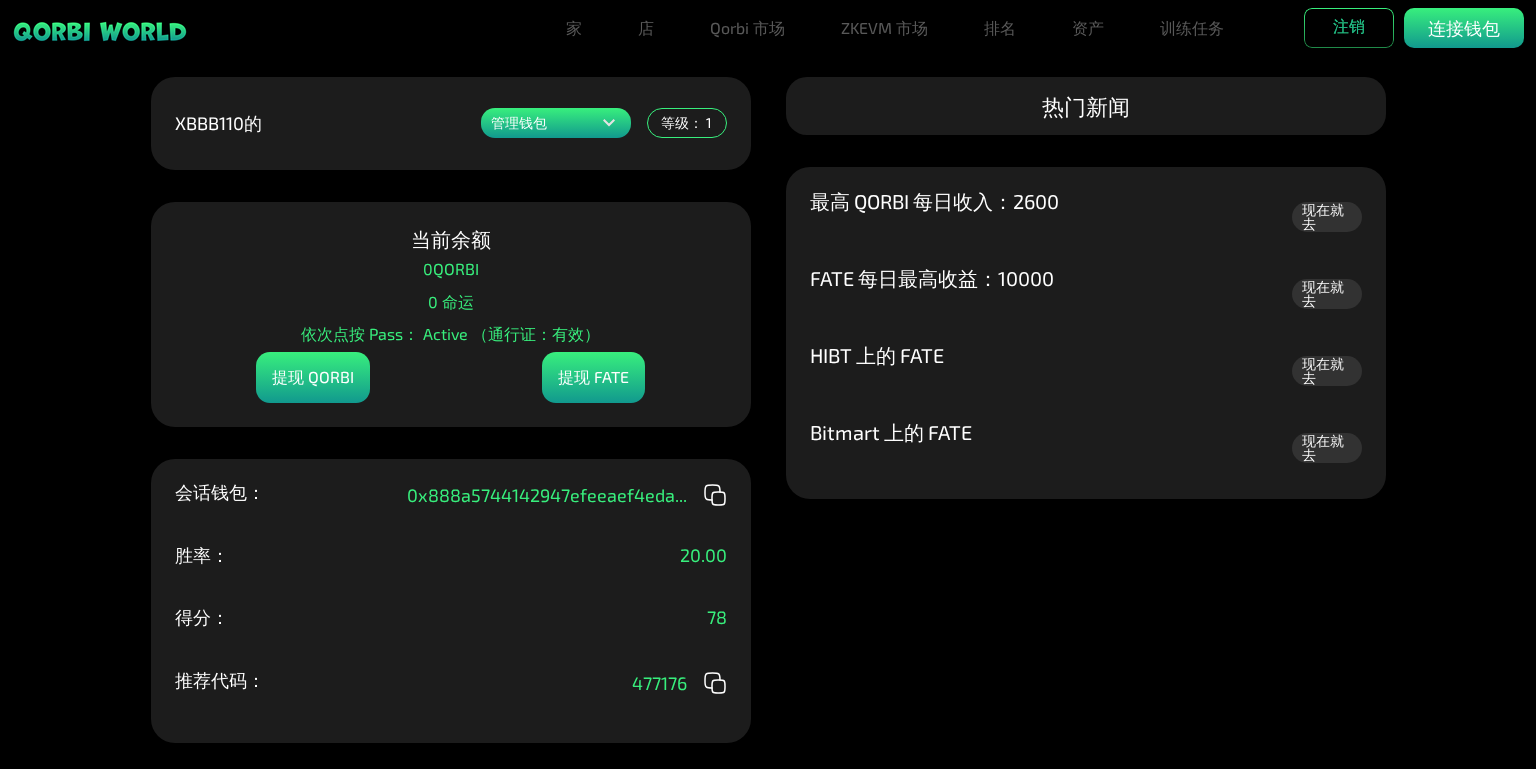click on "提现 FATE" at bounding box center [593, 377] 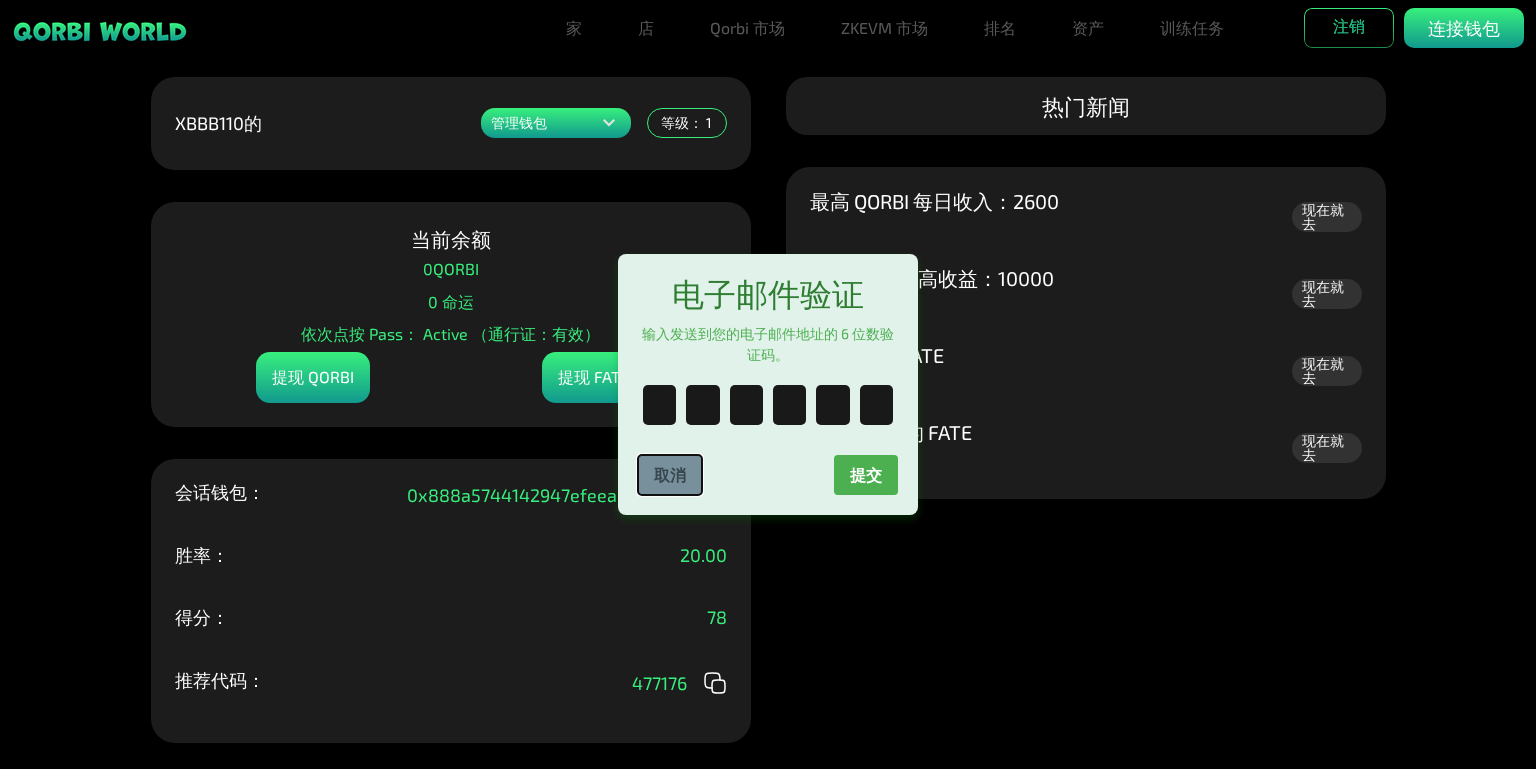 click on "取消" at bounding box center [670, 475] 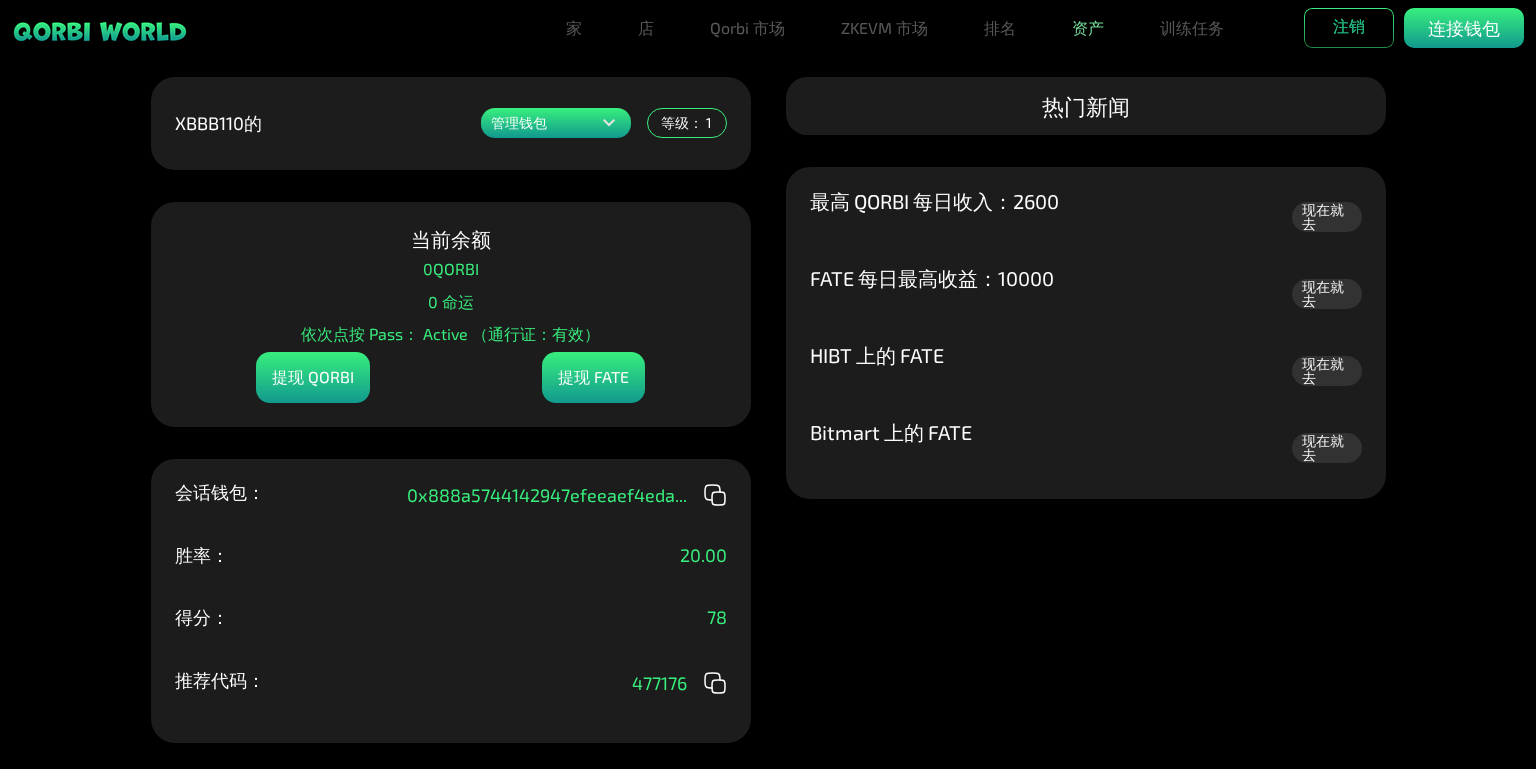 click on "资产" at bounding box center (1088, 28) 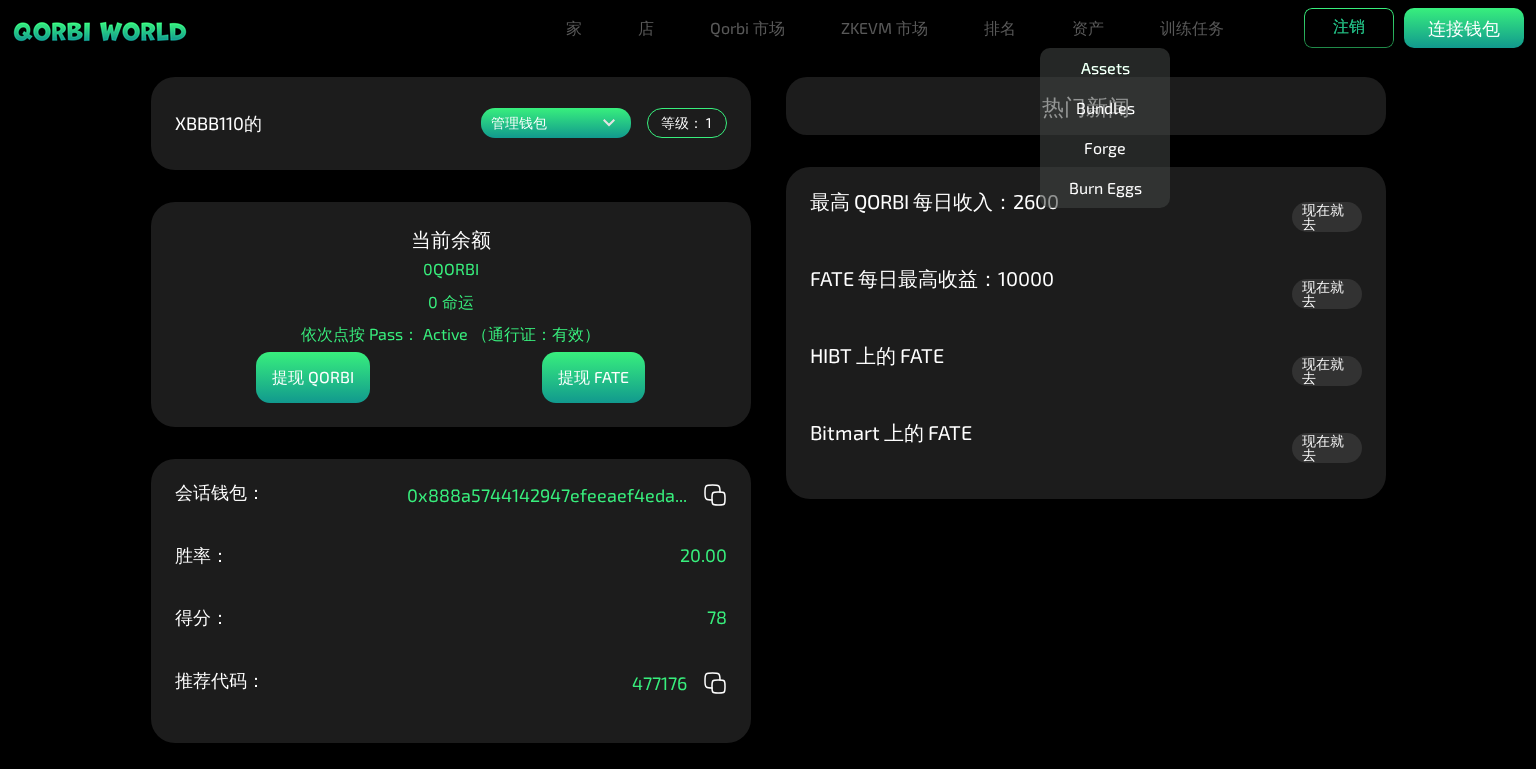 click on "Assets" at bounding box center [1105, 68] 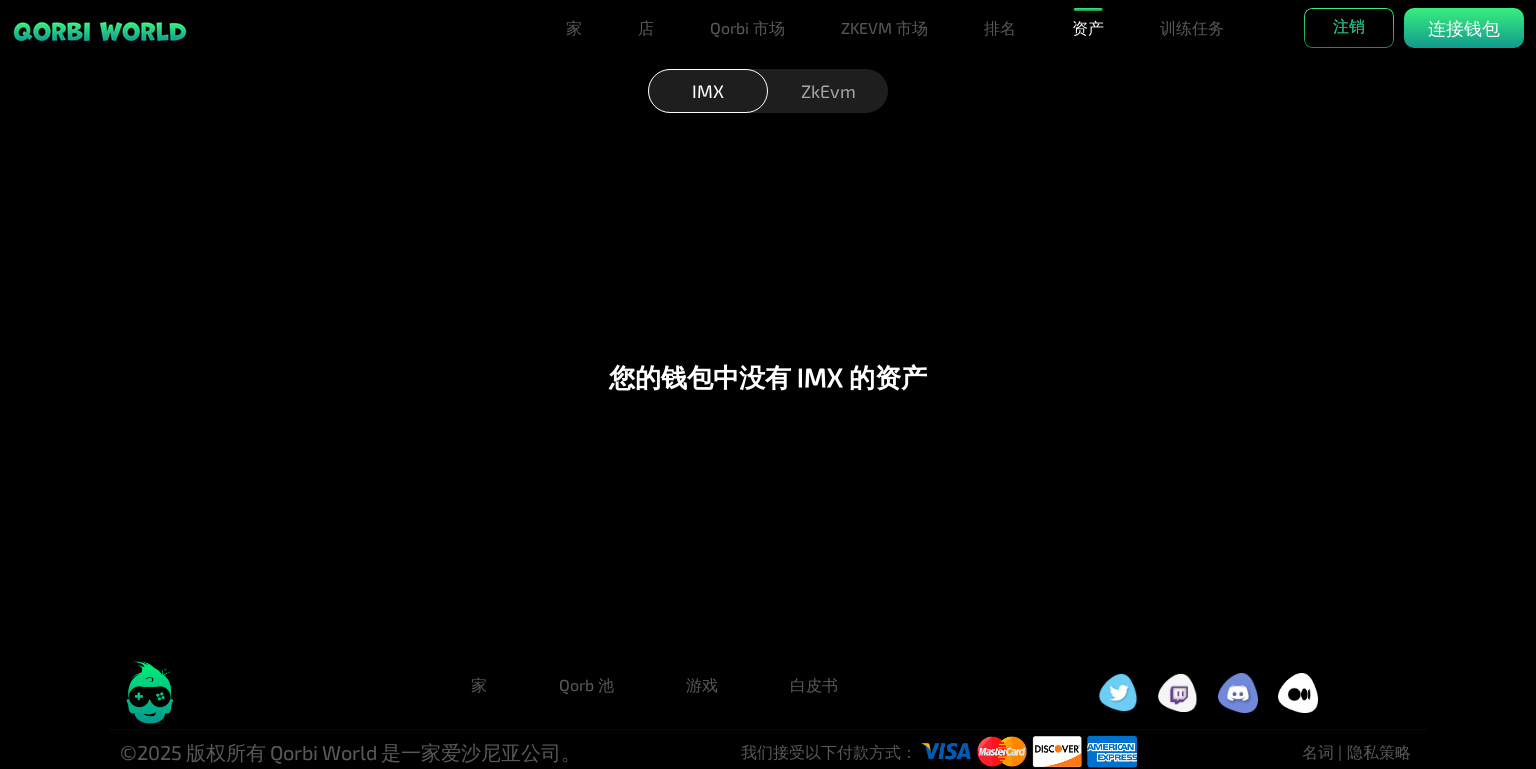 click on "ZkEvm" at bounding box center (828, 90) 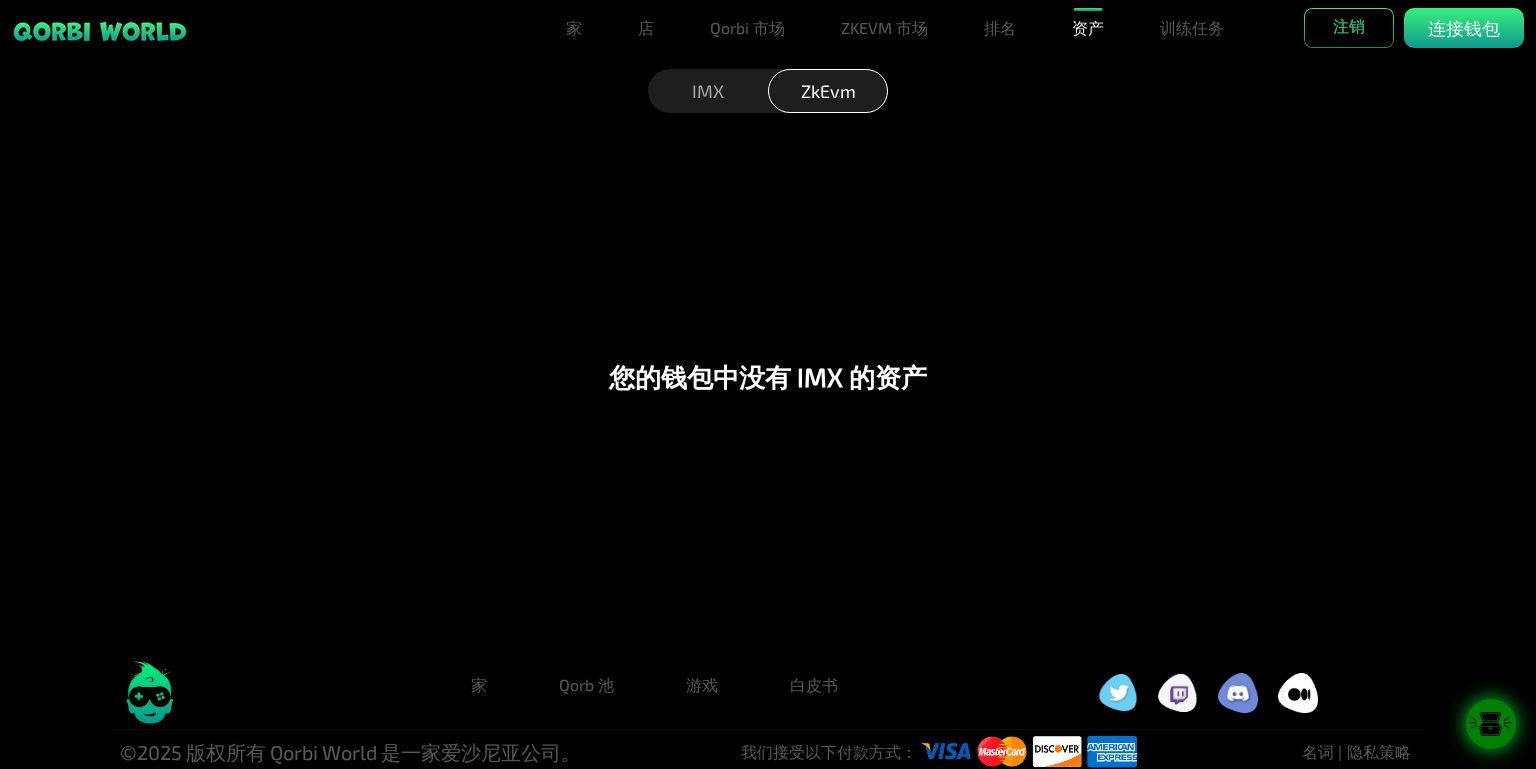 click on "IMX" at bounding box center [708, 90] 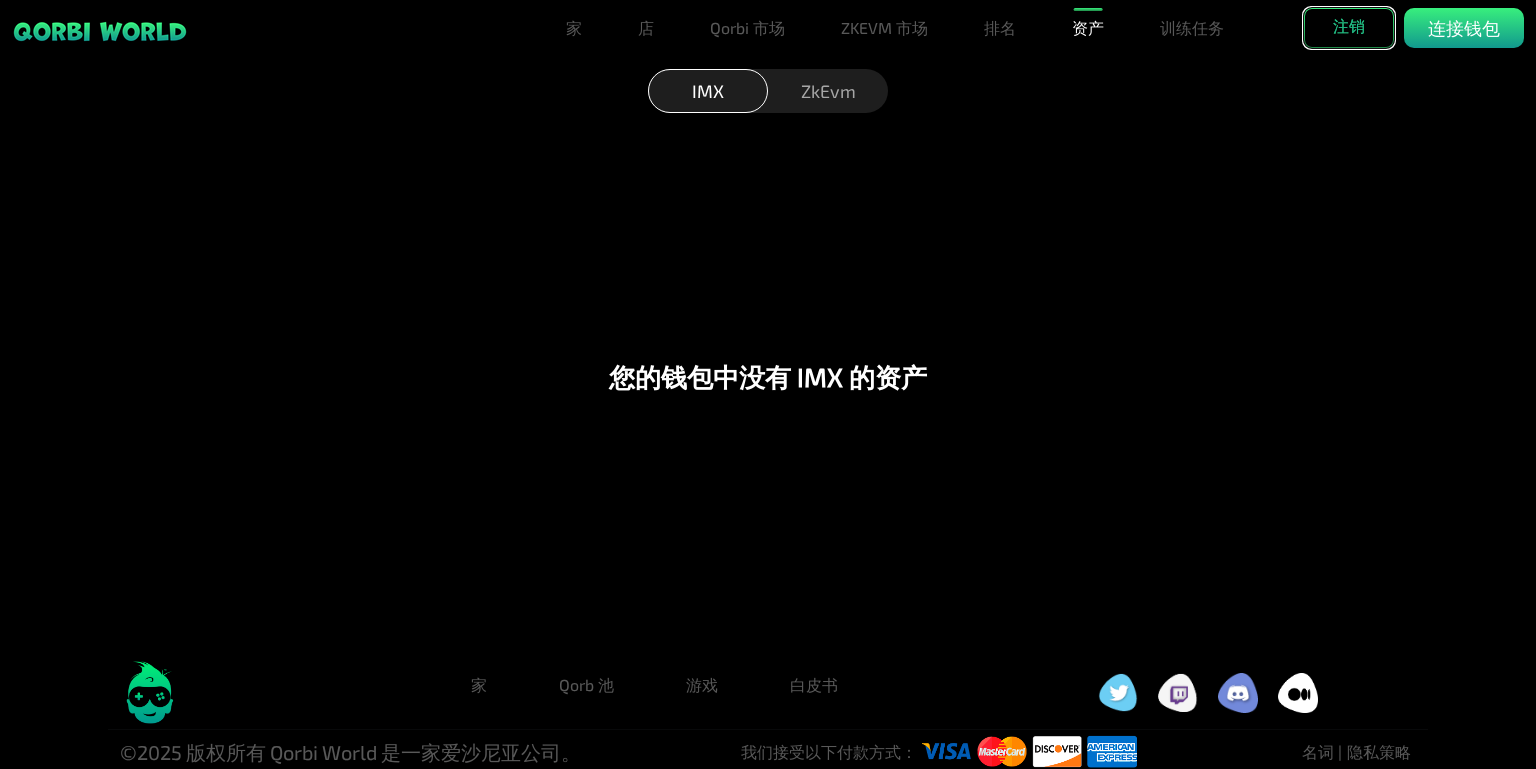 click on "注销" at bounding box center (1349, 28) 